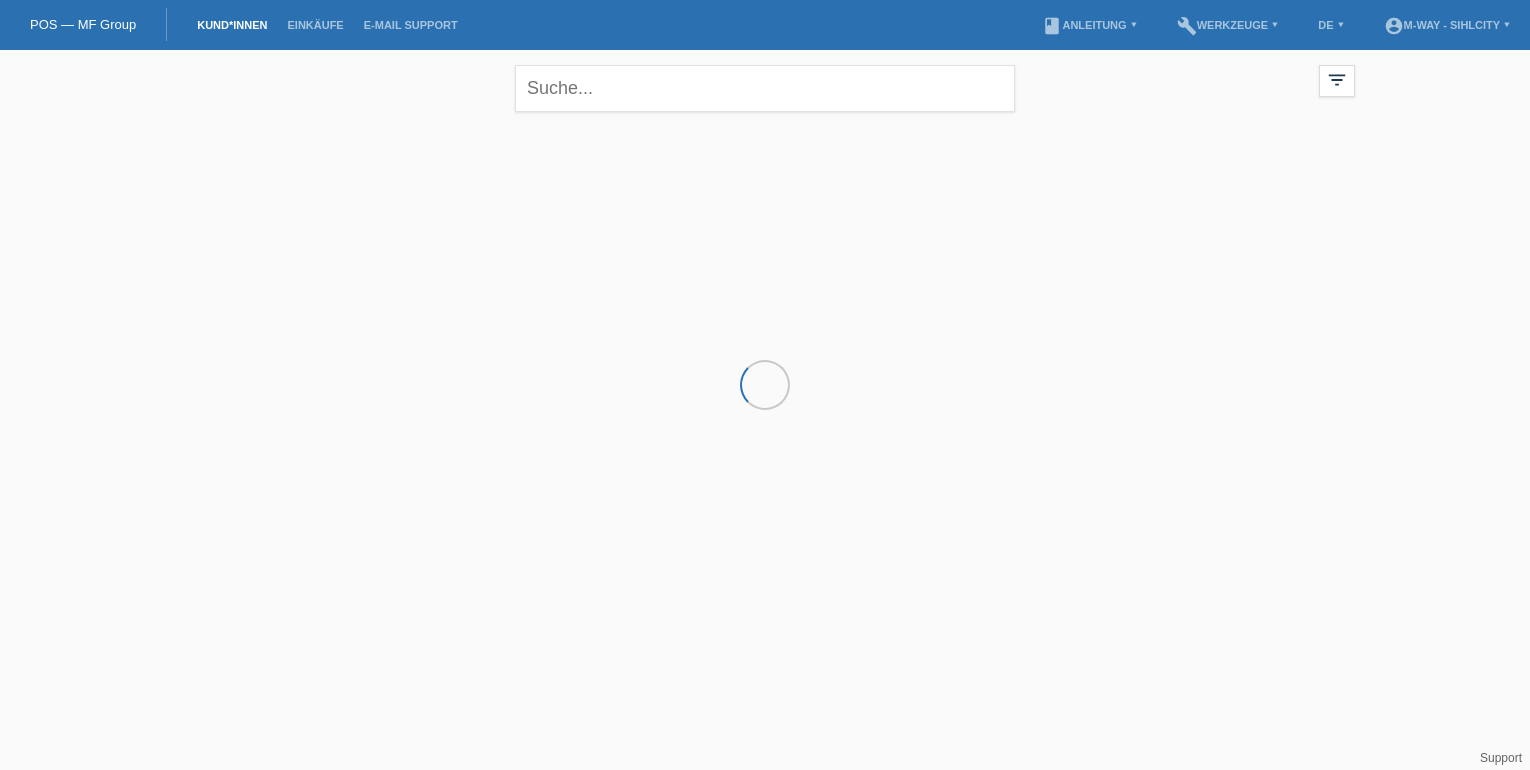 scroll, scrollTop: 0, scrollLeft: 0, axis: both 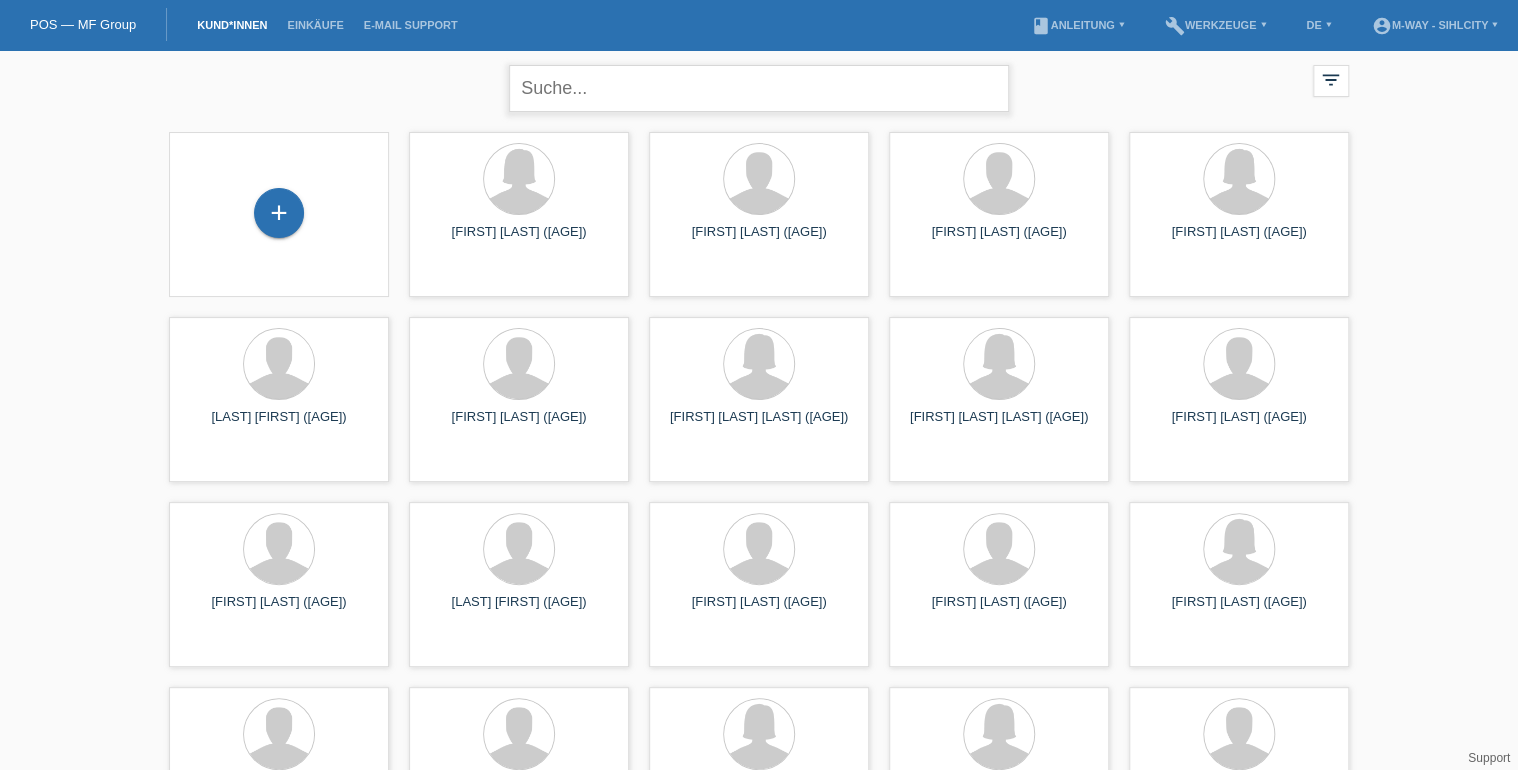 click at bounding box center [759, 88] 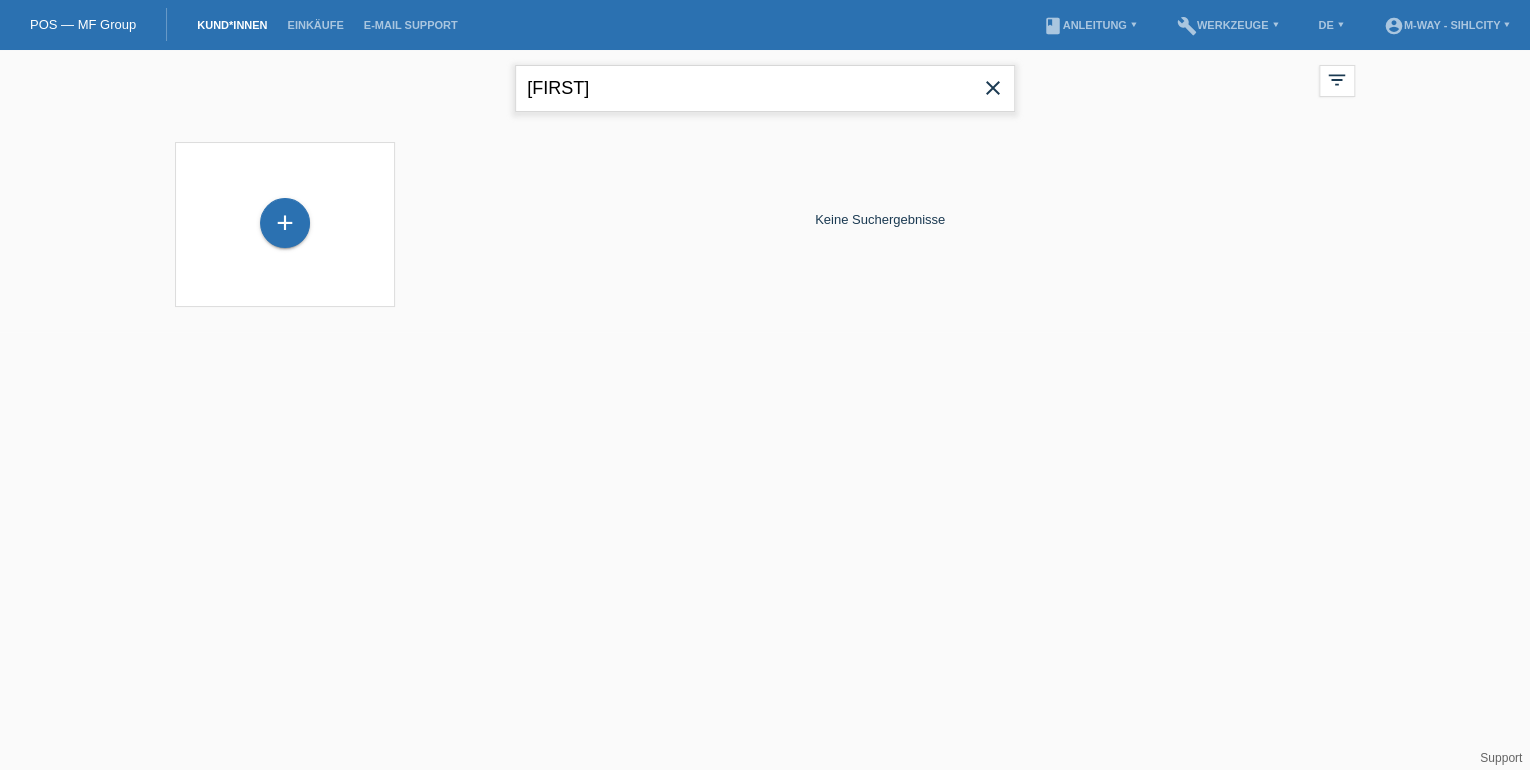 drag, startPoint x: 656, startPoint y: 84, endPoint x: 536, endPoint y: 105, distance: 121.82365 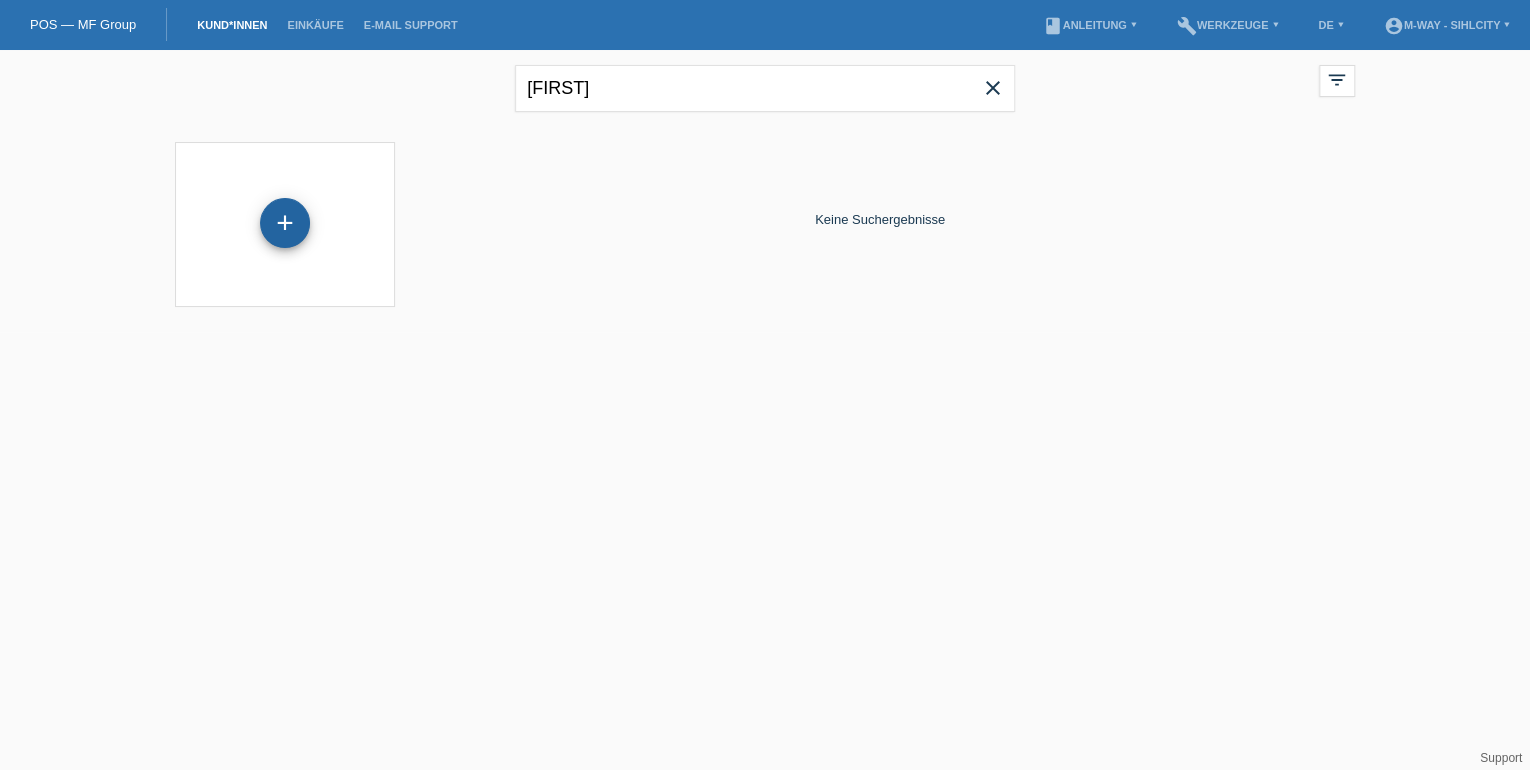 click on "+" at bounding box center [285, 223] 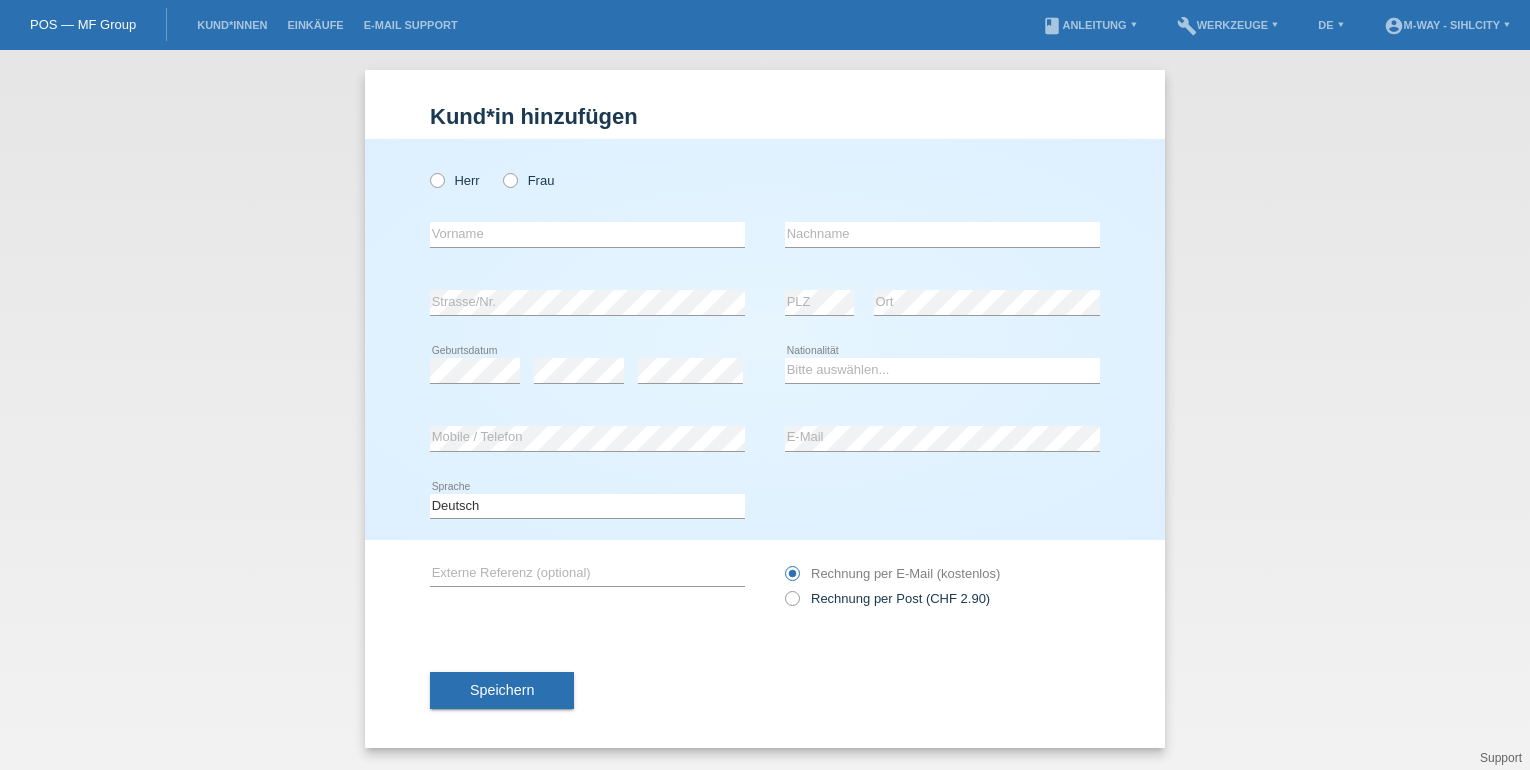 scroll, scrollTop: 0, scrollLeft: 0, axis: both 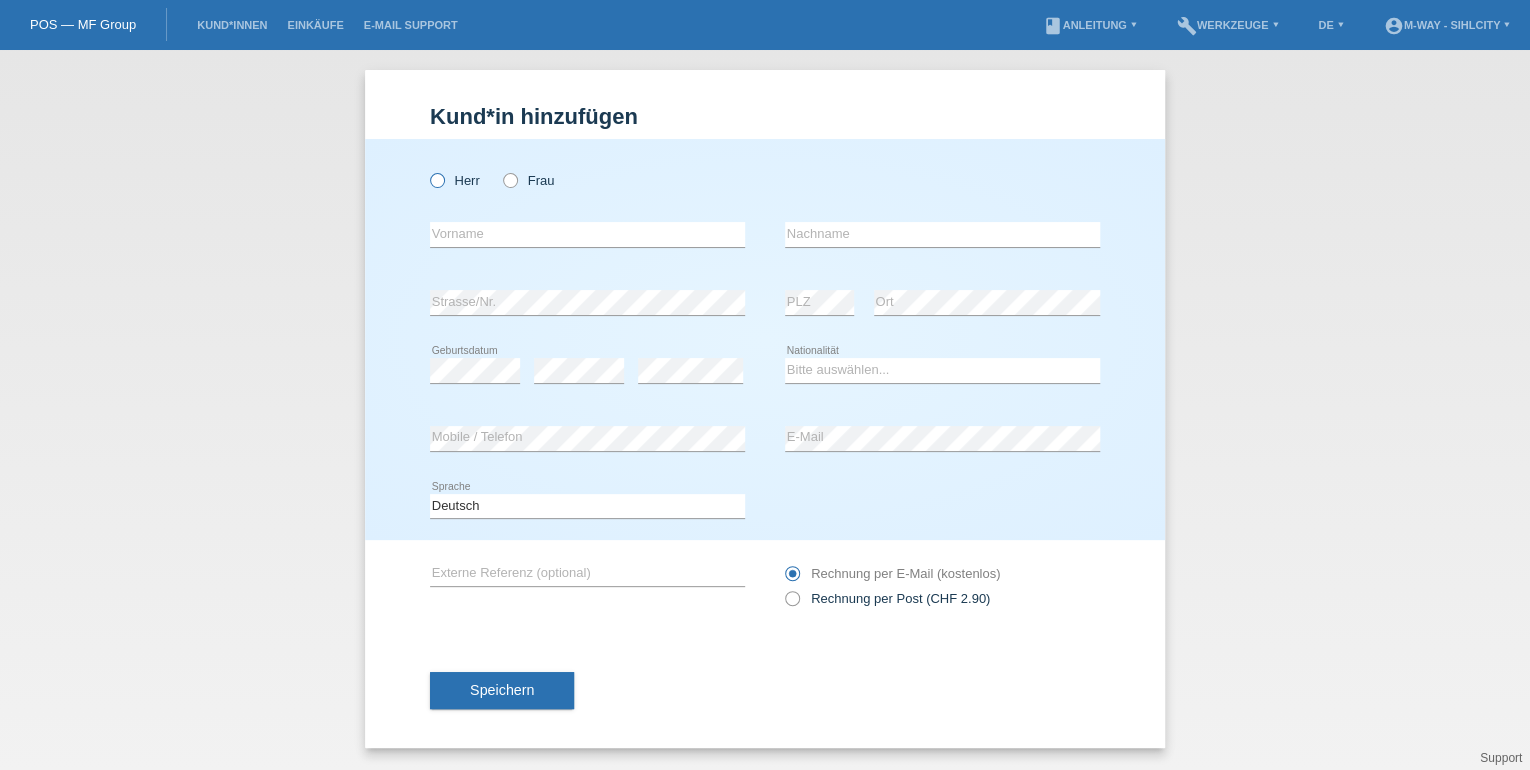 click at bounding box center [427, 170] 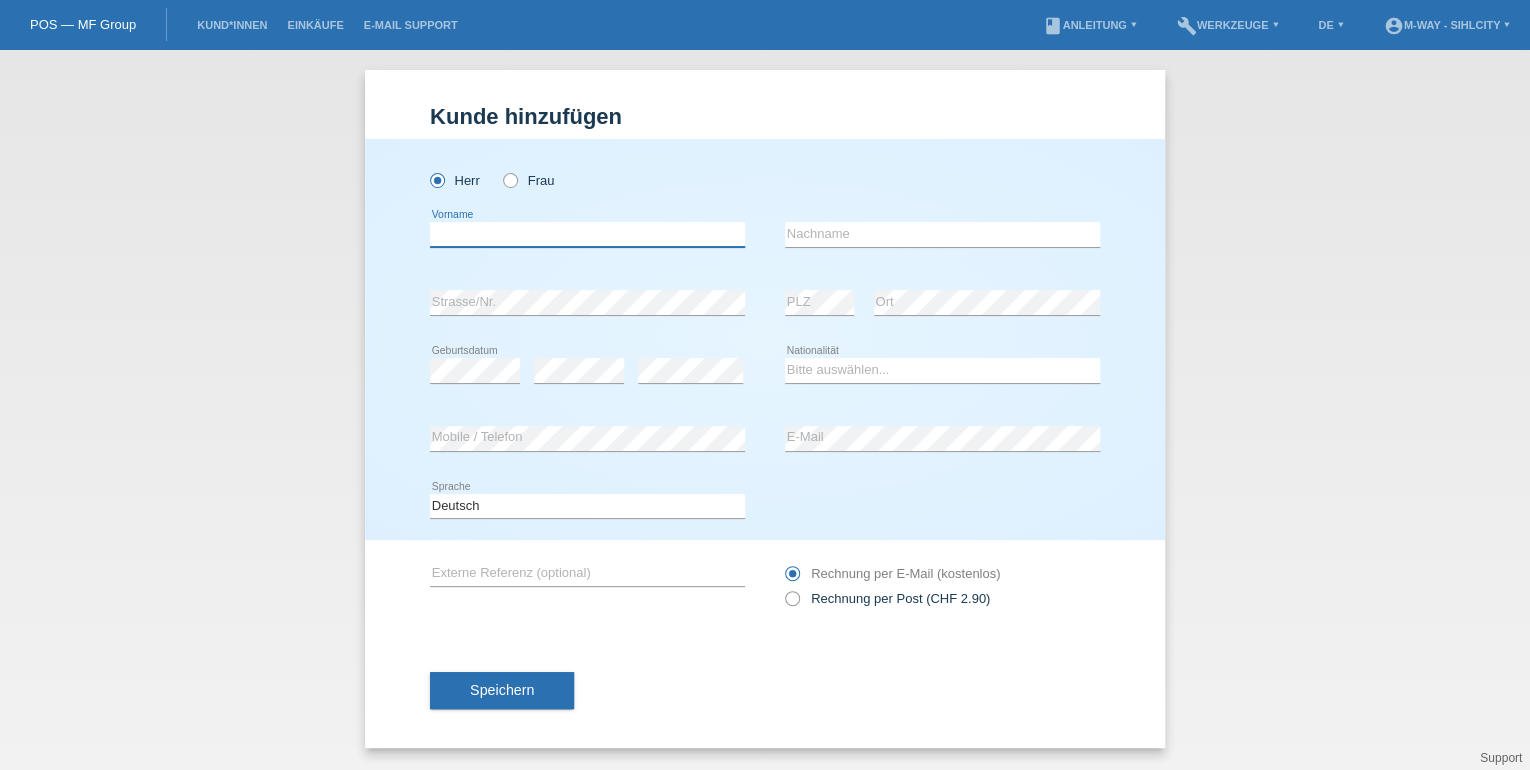 click at bounding box center (587, 234) 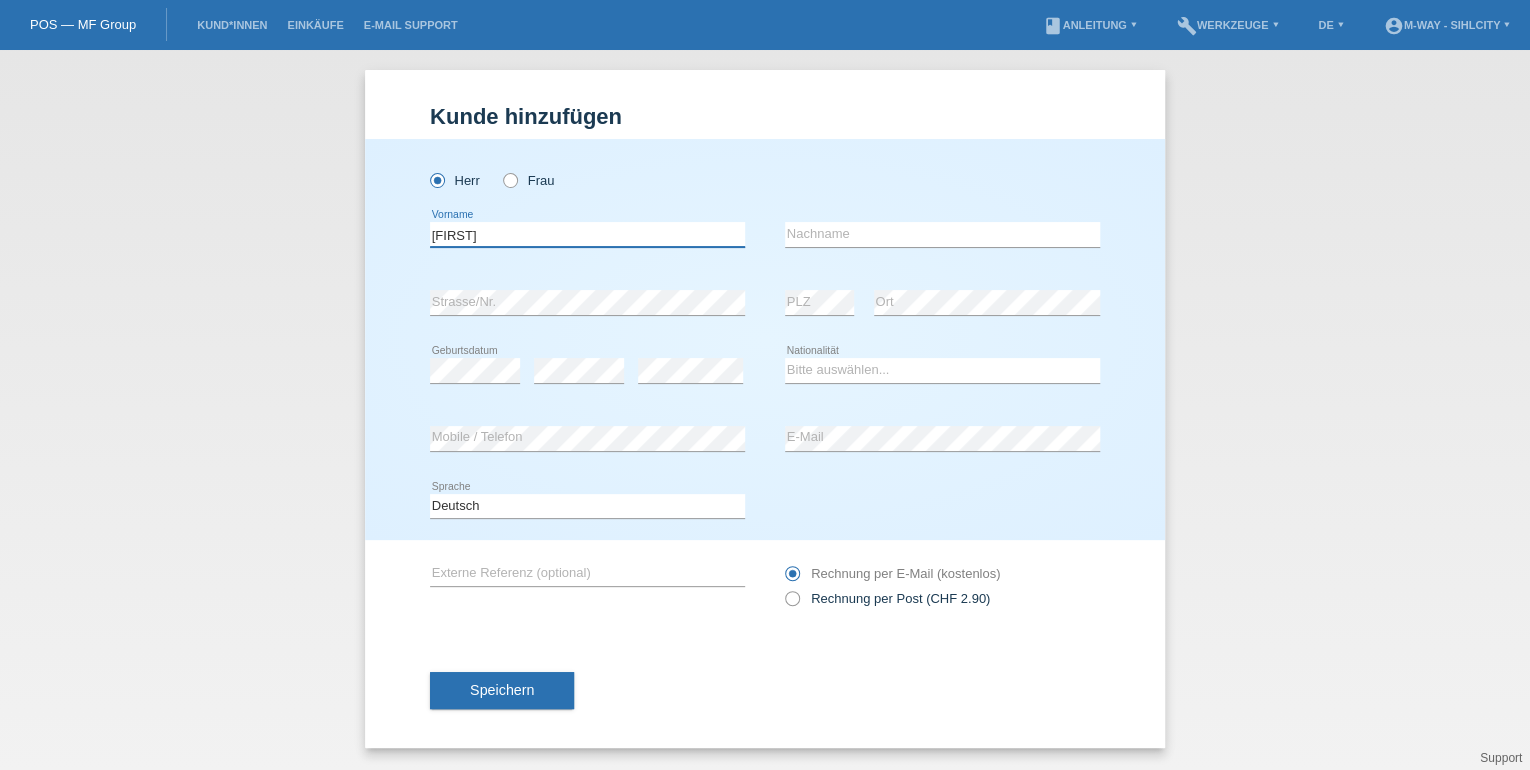 type on "Antony John" 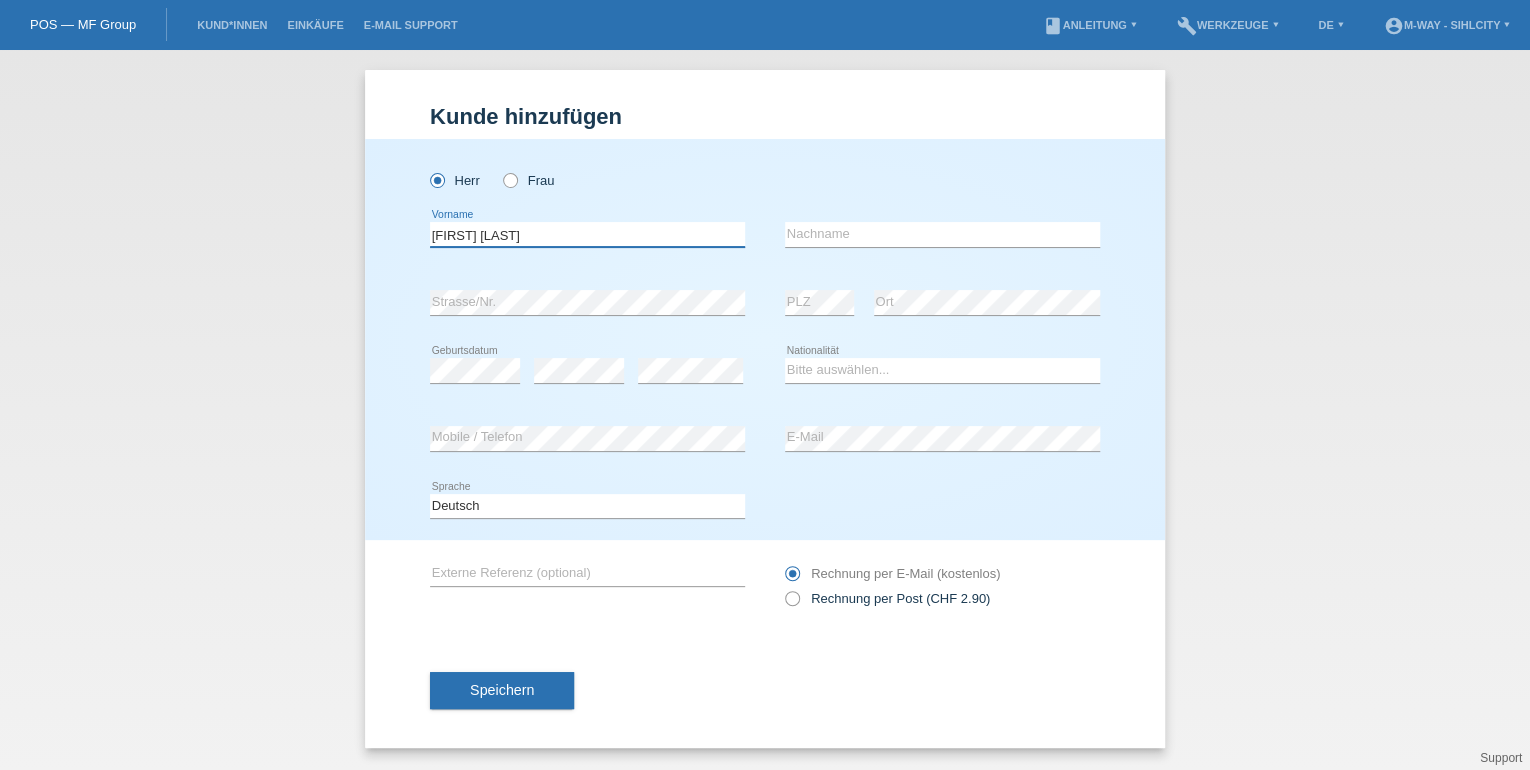 type on "Burkhard" 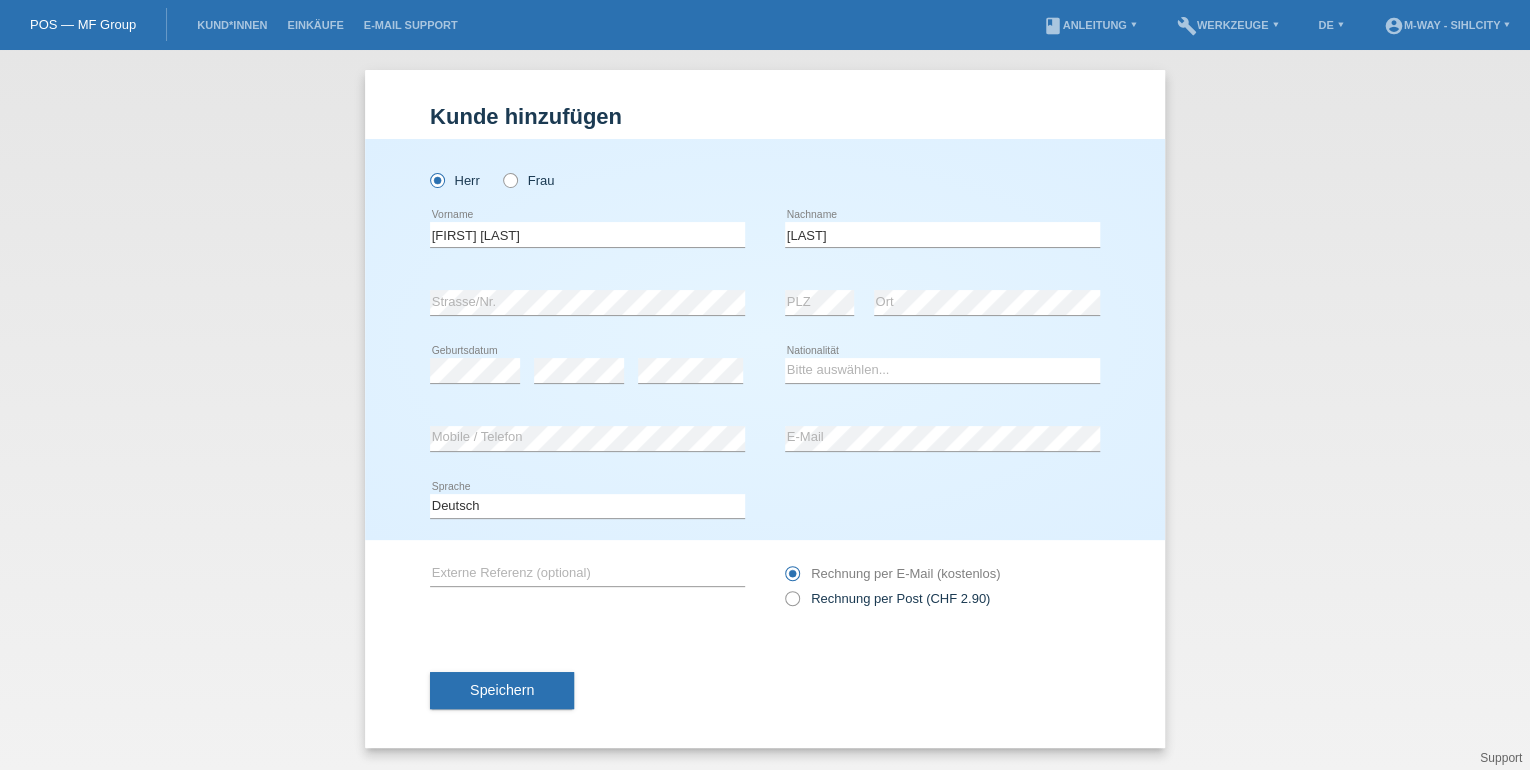 click on "error
Mobile / Telefon" at bounding box center [587, 439] 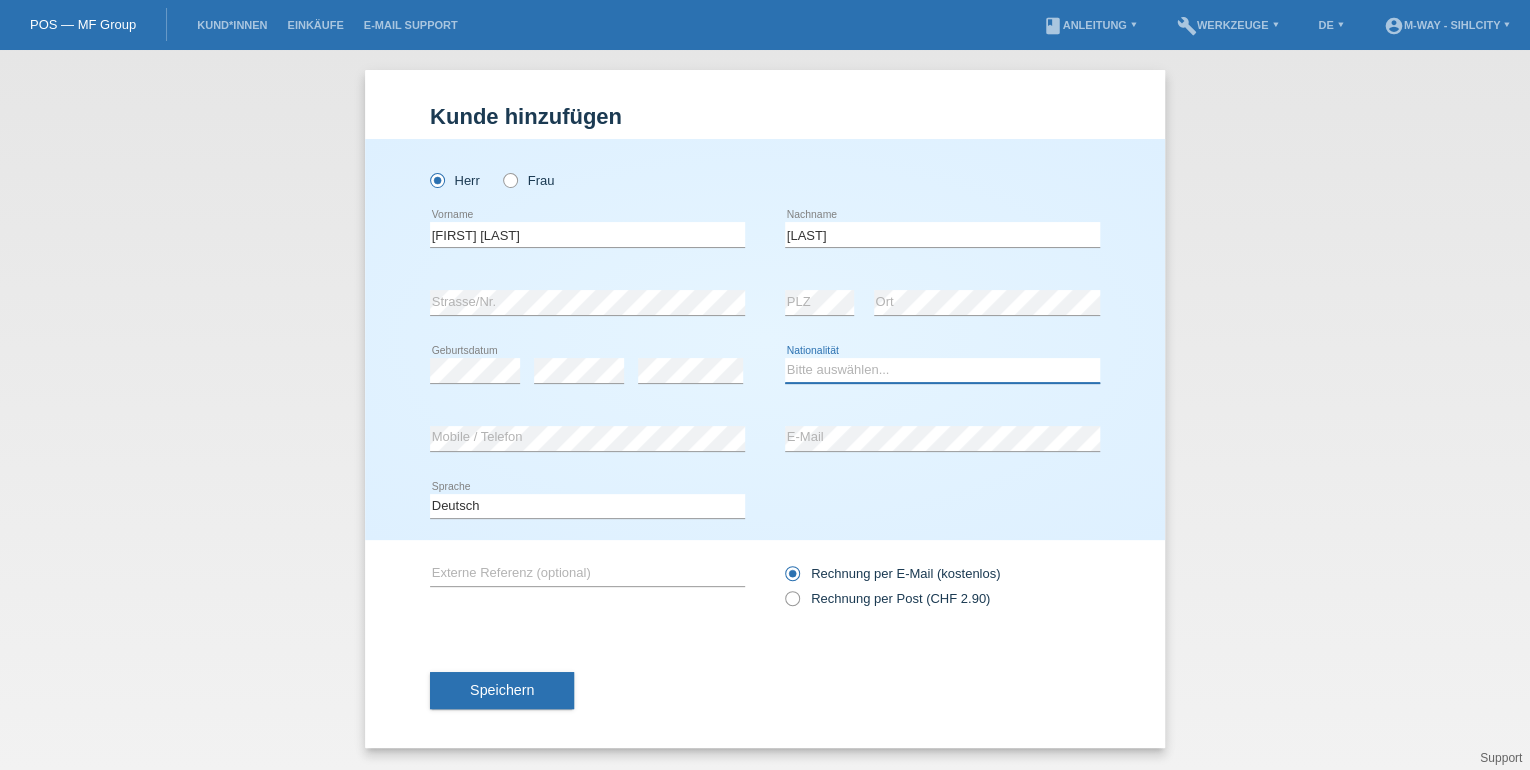 click on "Bitte auswählen...
Schweiz
Deutschland
Liechtenstein
Österreich
------------
Afghanistan
Ägypten
Åland
Albanien
Algerien" at bounding box center [942, 370] 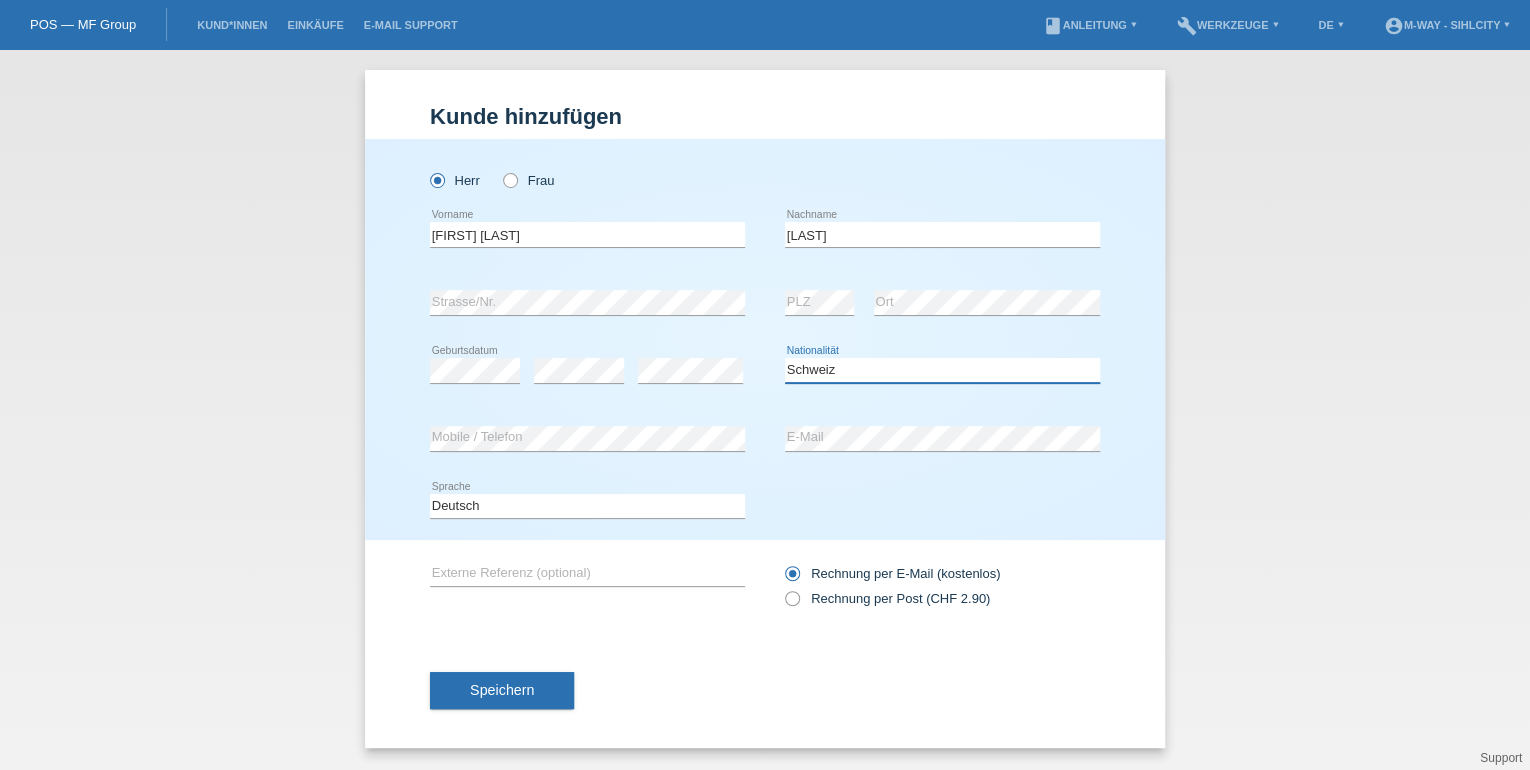 click on "Bitte auswählen...
Schweiz
Deutschland
Liechtenstein
Österreich
------------
Afghanistan
Ägypten
Åland
Albanien
Algerien" at bounding box center (942, 370) 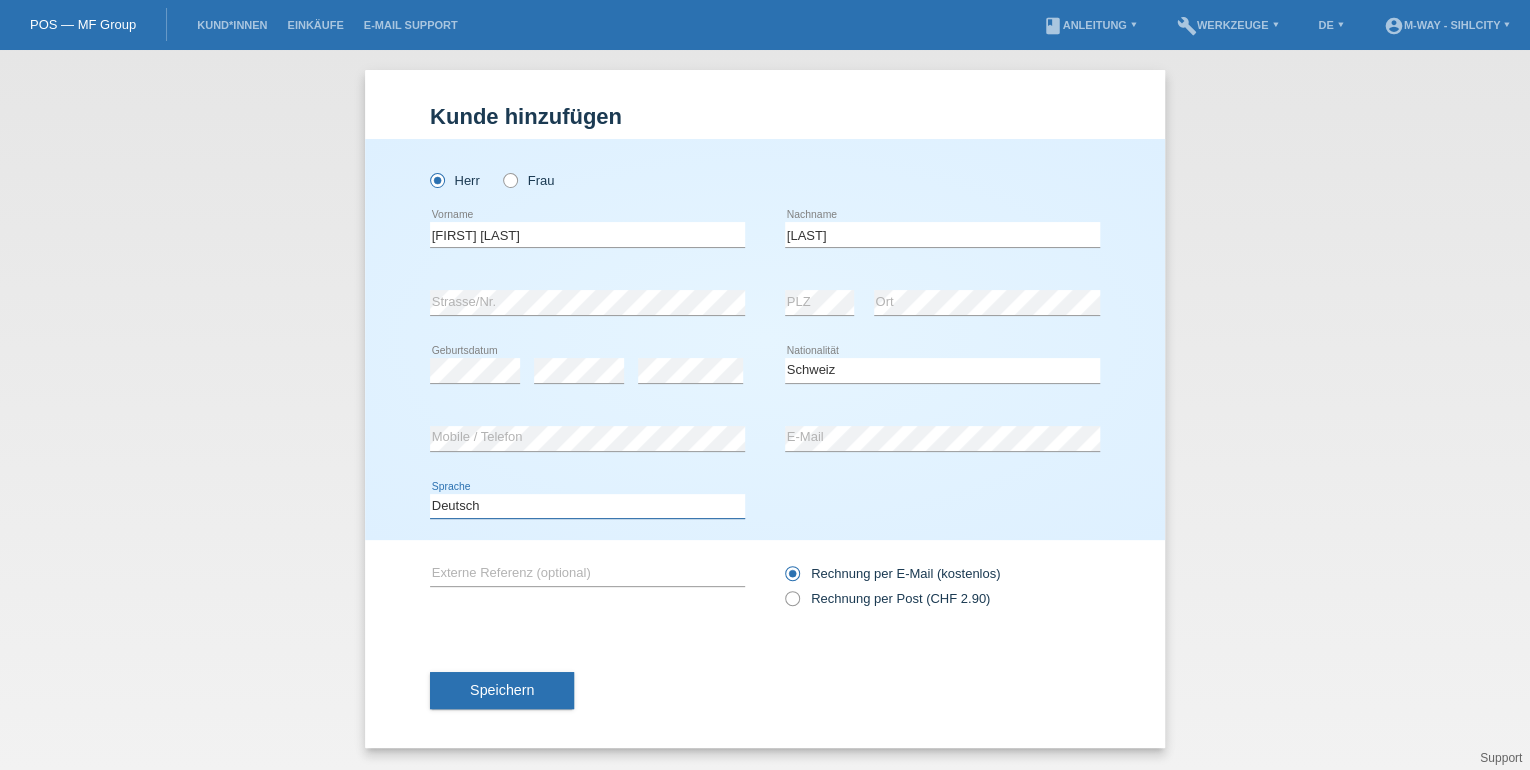 click on "Deutsch
Français
Italiano
English" at bounding box center [587, 506] 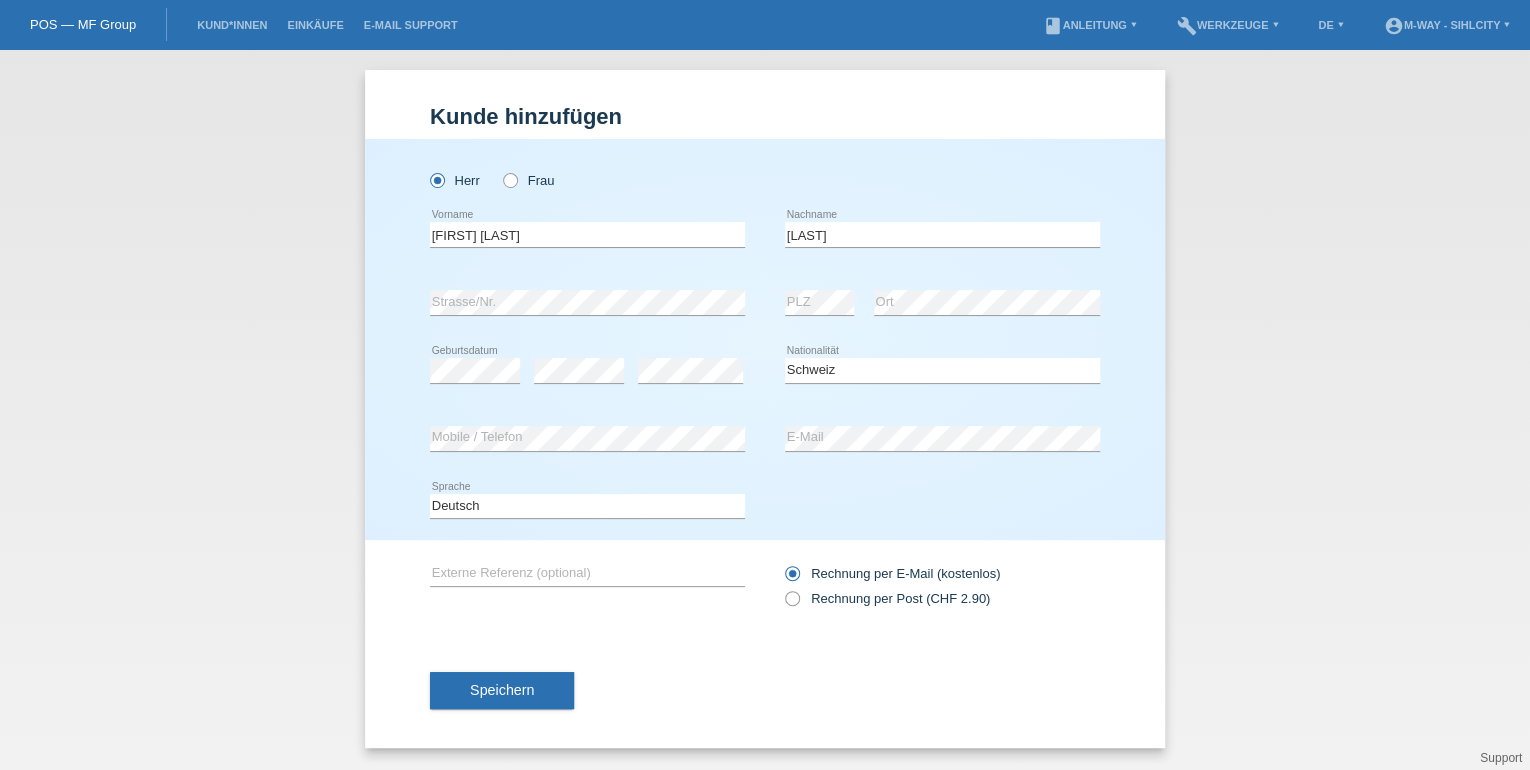 click on "Deutsch
Français
Italiano
English
error
Sprache" at bounding box center [587, 507] 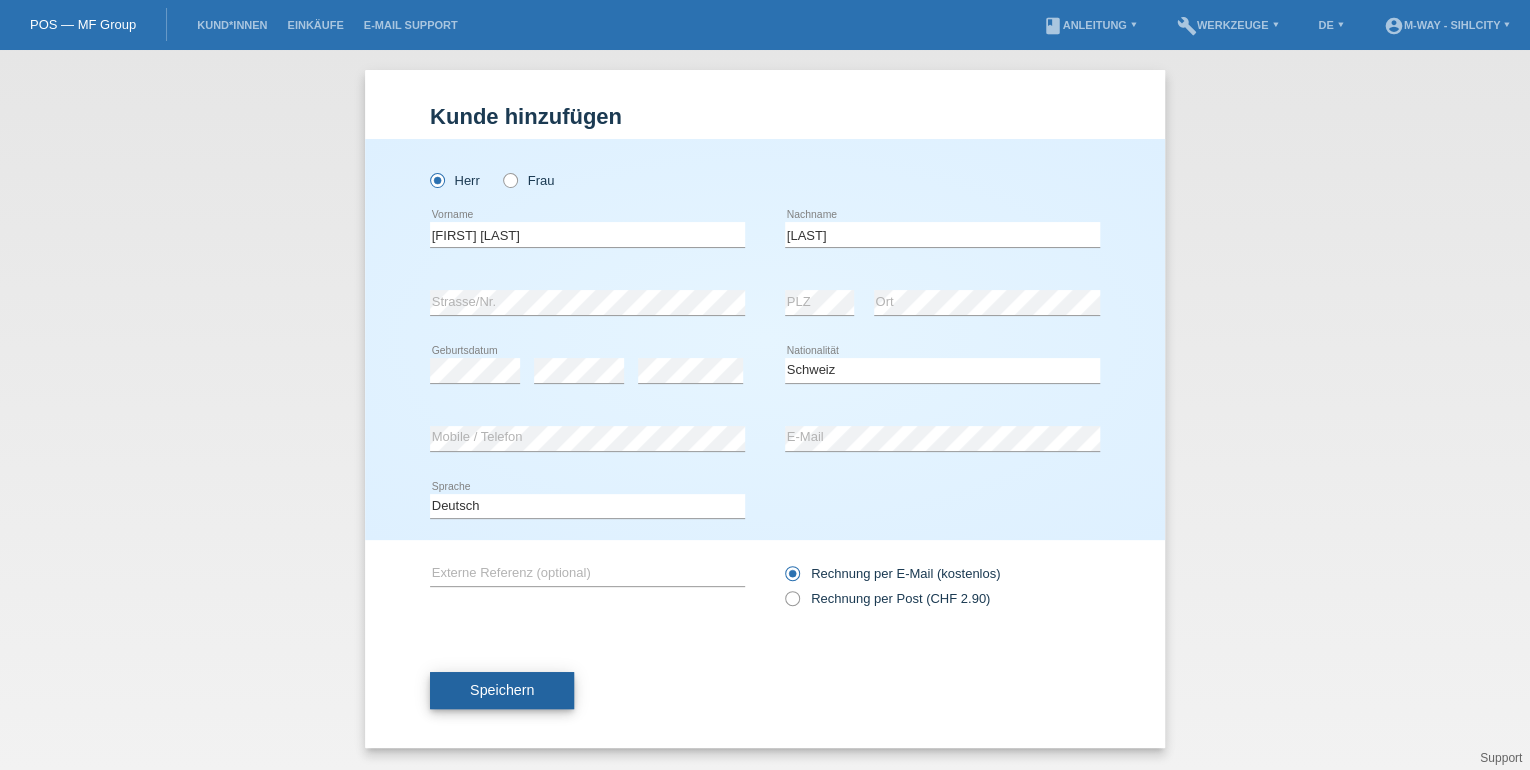 click on "Speichern" at bounding box center (502, 691) 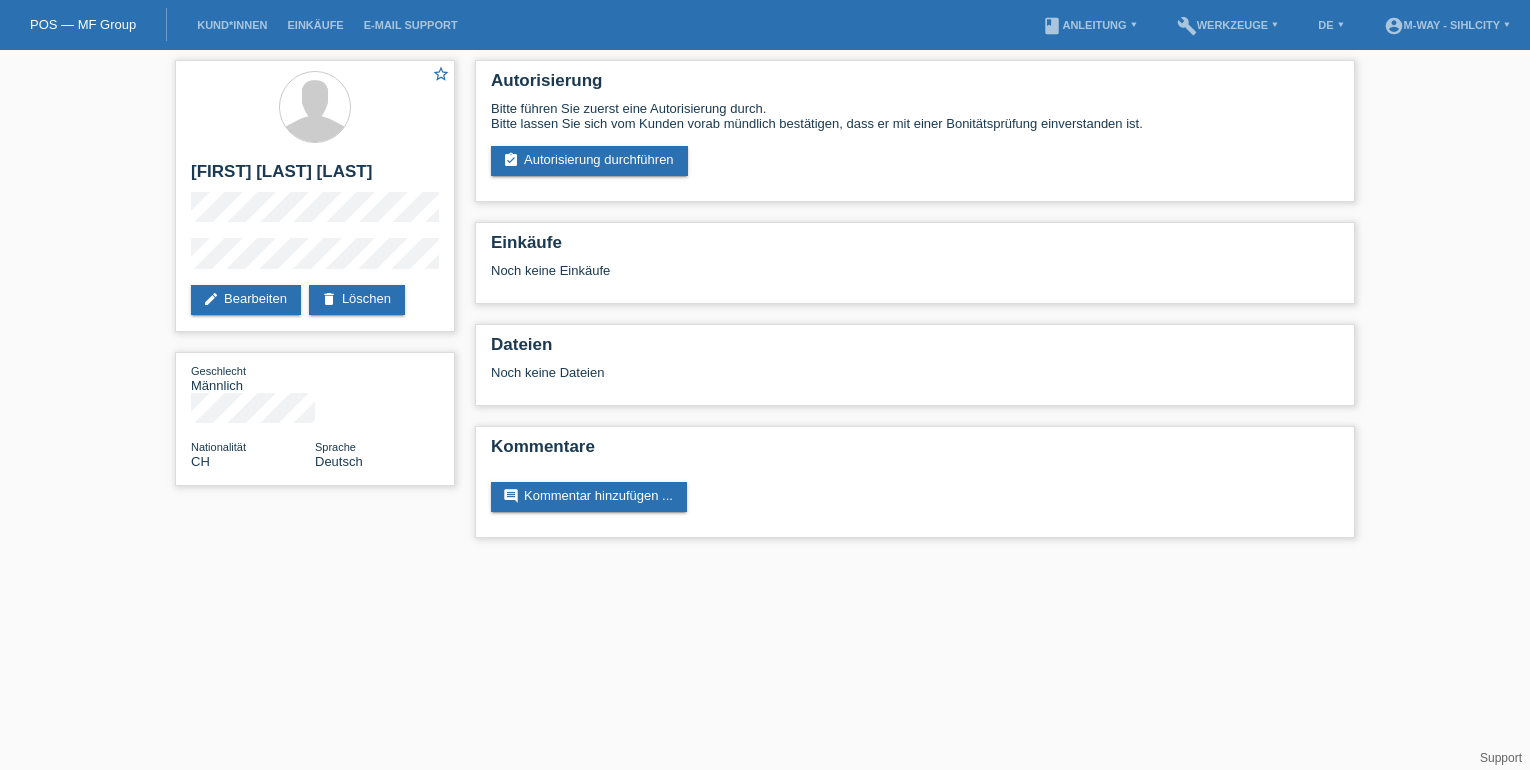 scroll, scrollTop: 0, scrollLeft: 0, axis: both 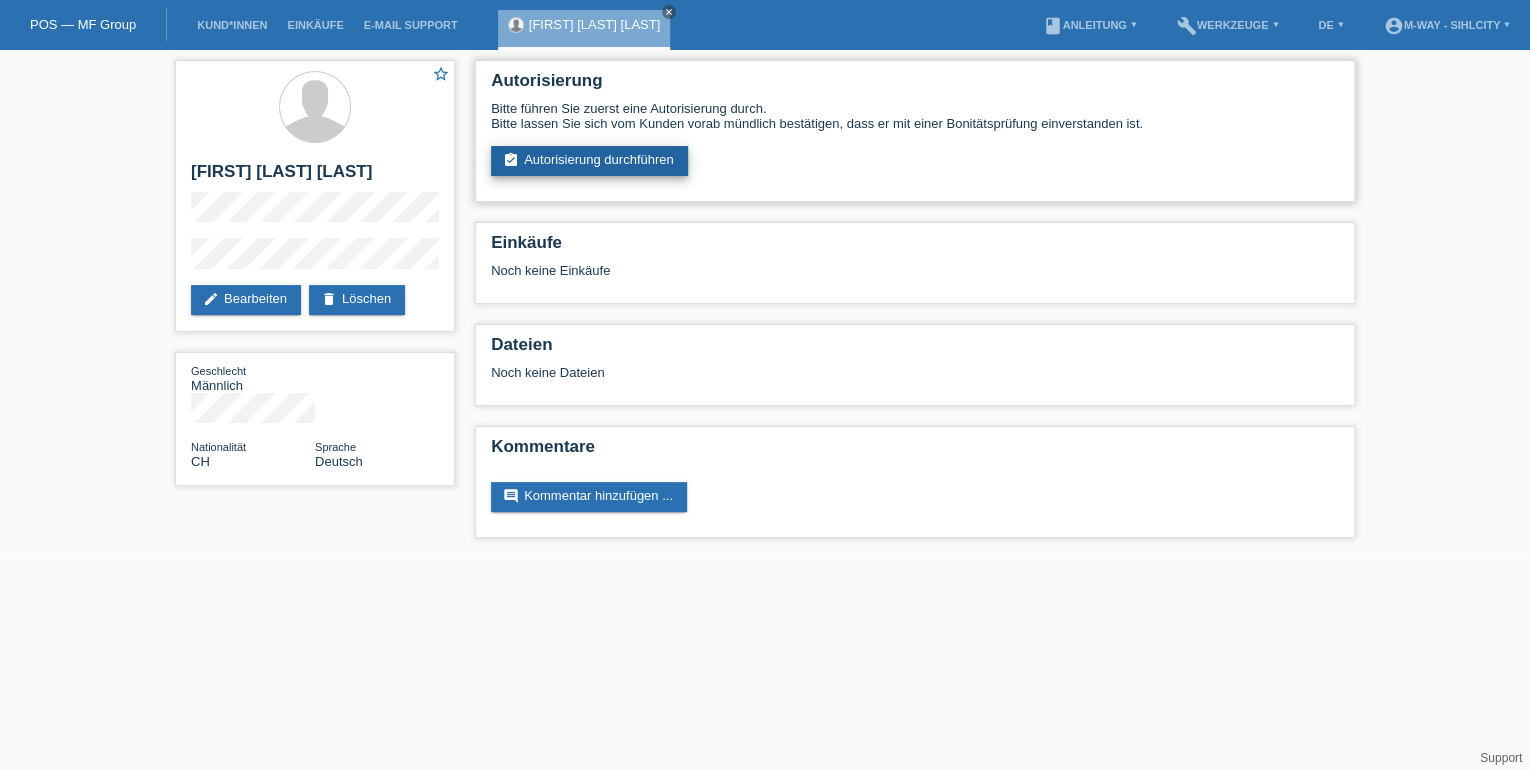 click on "assignment_turned_in  Autorisierung durchführen" at bounding box center (589, 161) 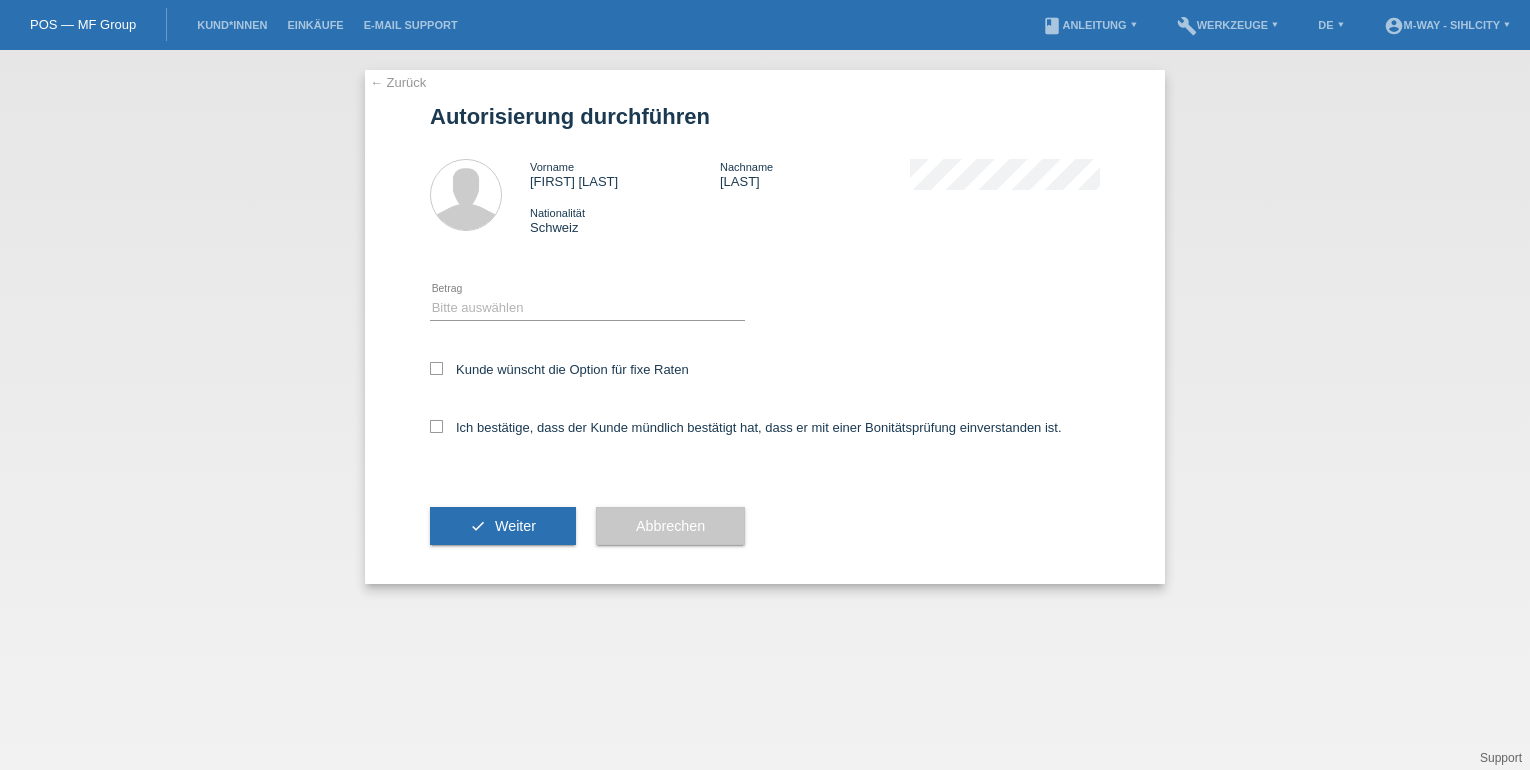 scroll, scrollTop: 0, scrollLeft: 0, axis: both 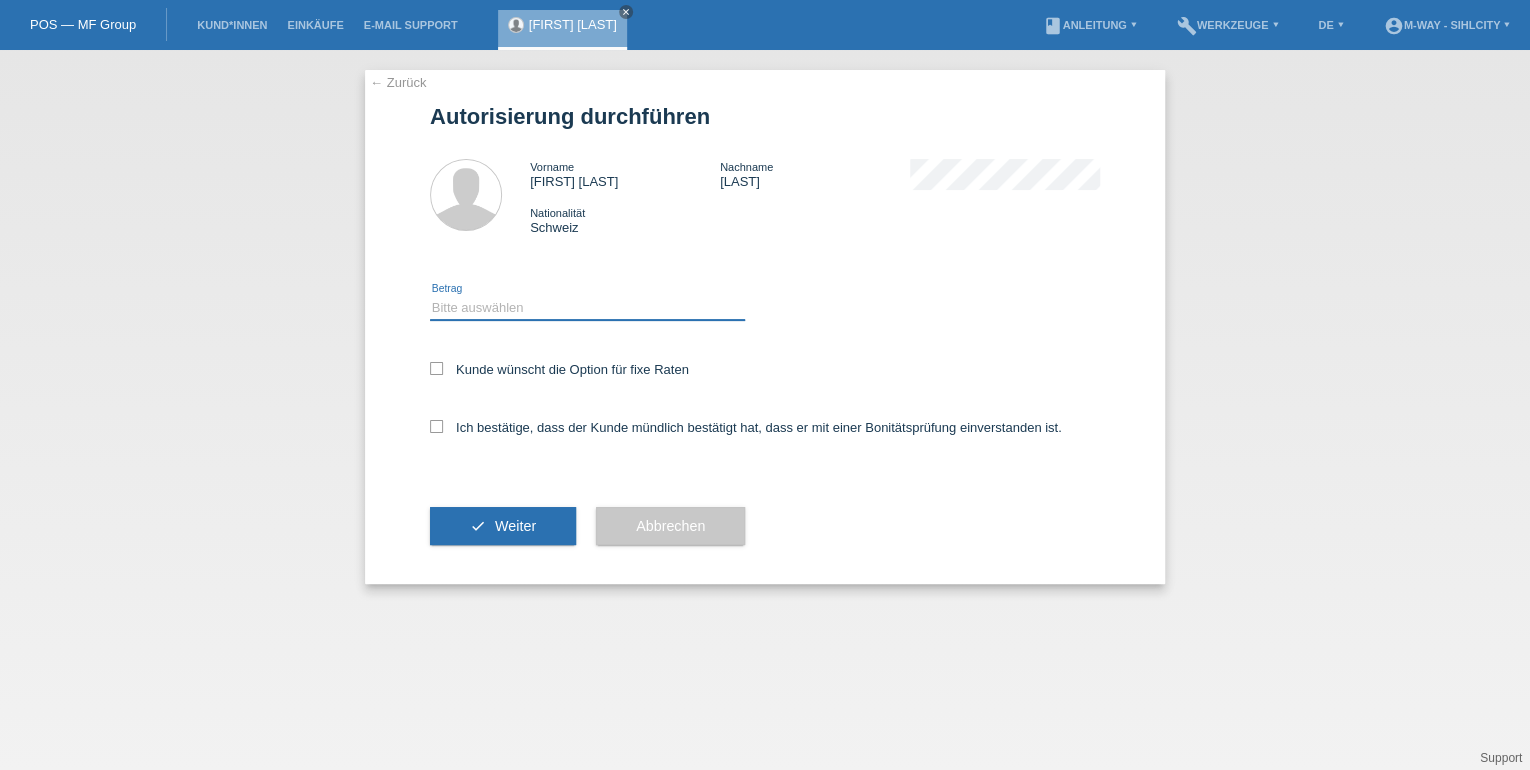 click on "Bitte auswählen
CHF 1.00 - CHF 499.00
CHF 500.00 - CHF 1'999.00
CHF 2'000.00 - CHF 15'000.00" at bounding box center [587, 308] 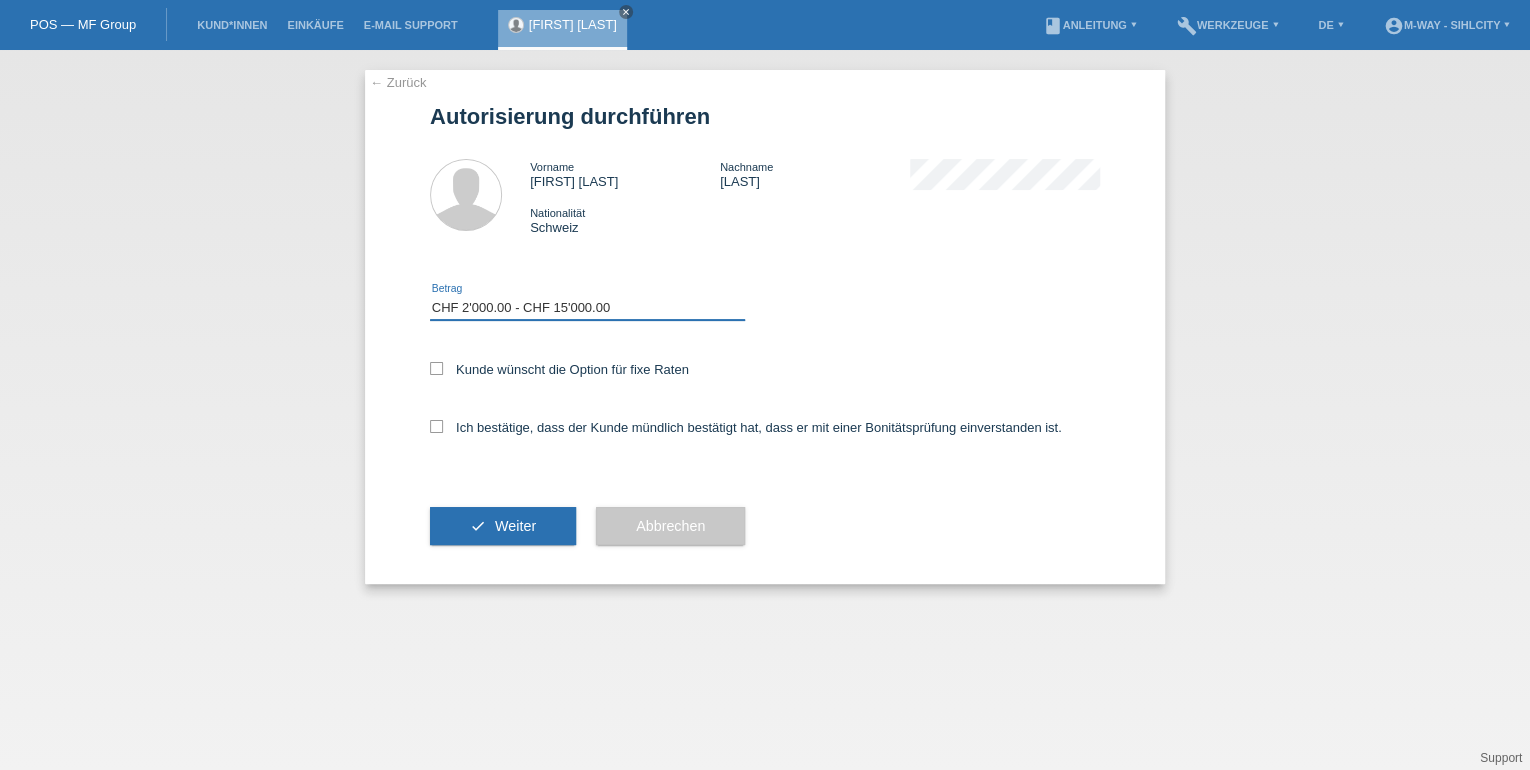 click on "Bitte auswählen
CHF 1.00 - CHF 499.00
CHF 500.00 - CHF 1'999.00
CHF 2'000.00 - CHF 15'000.00" at bounding box center [587, 308] 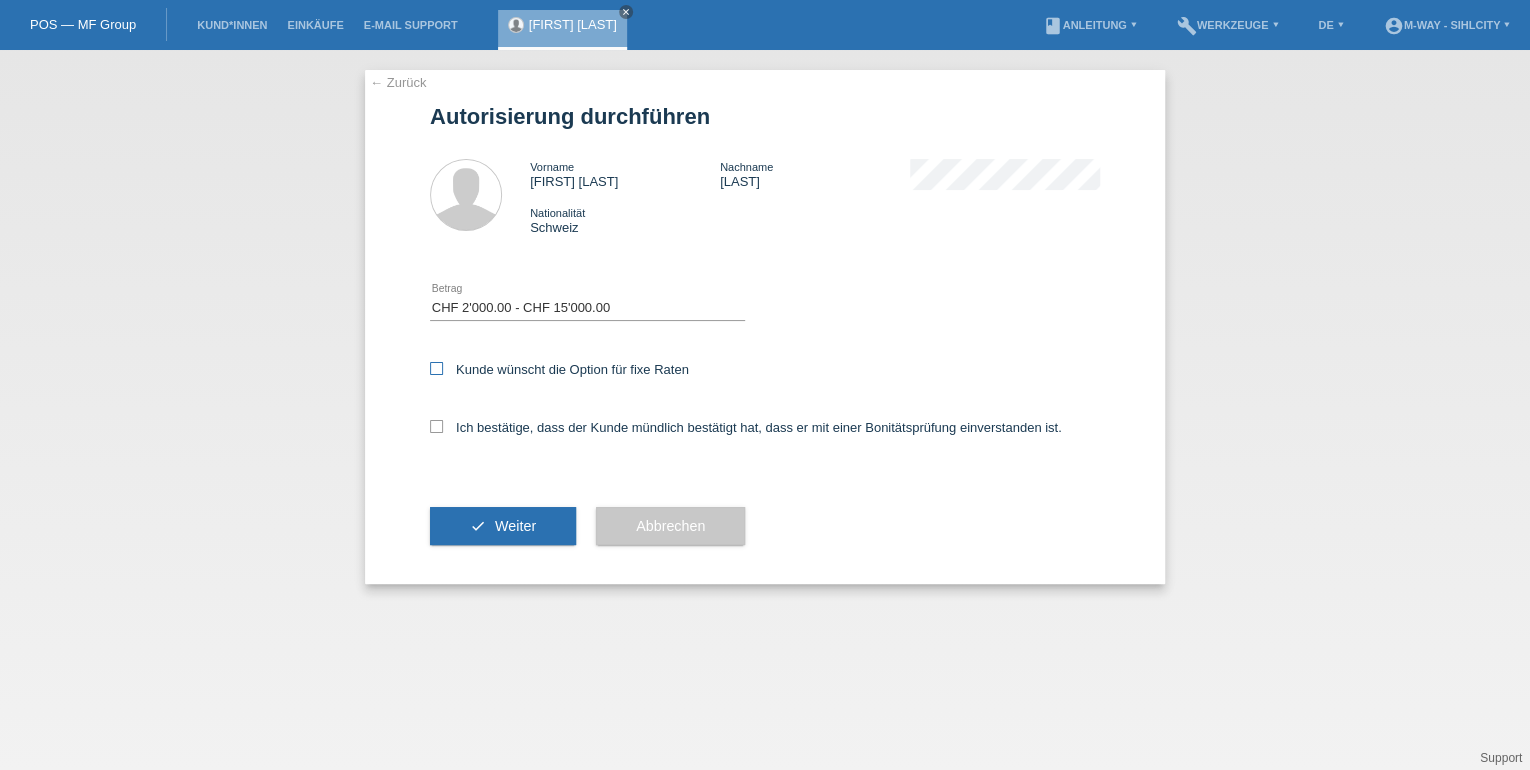 click on "Kunde wünscht die Option für fixe Raten" at bounding box center (559, 369) 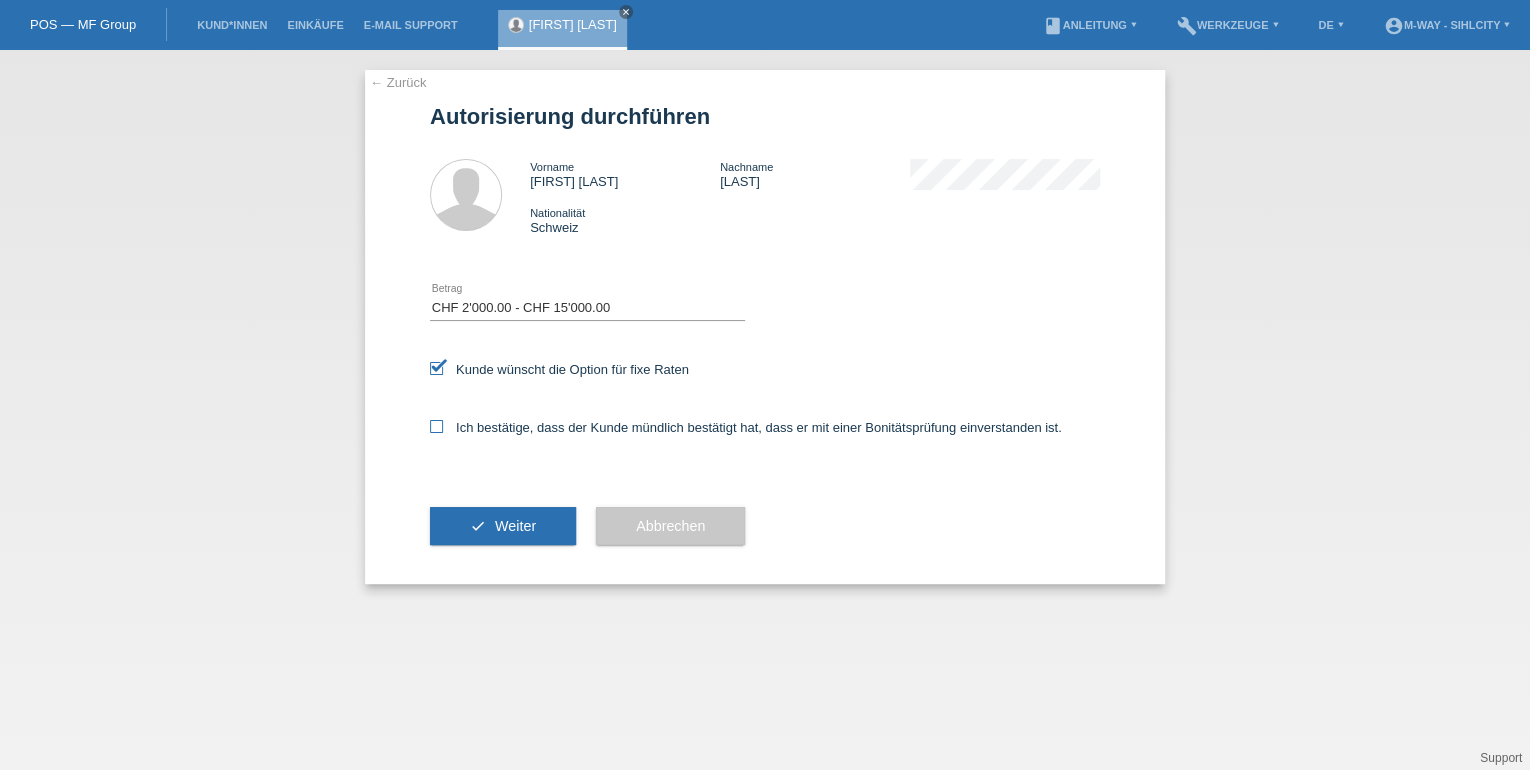 click at bounding box center [436, 426] 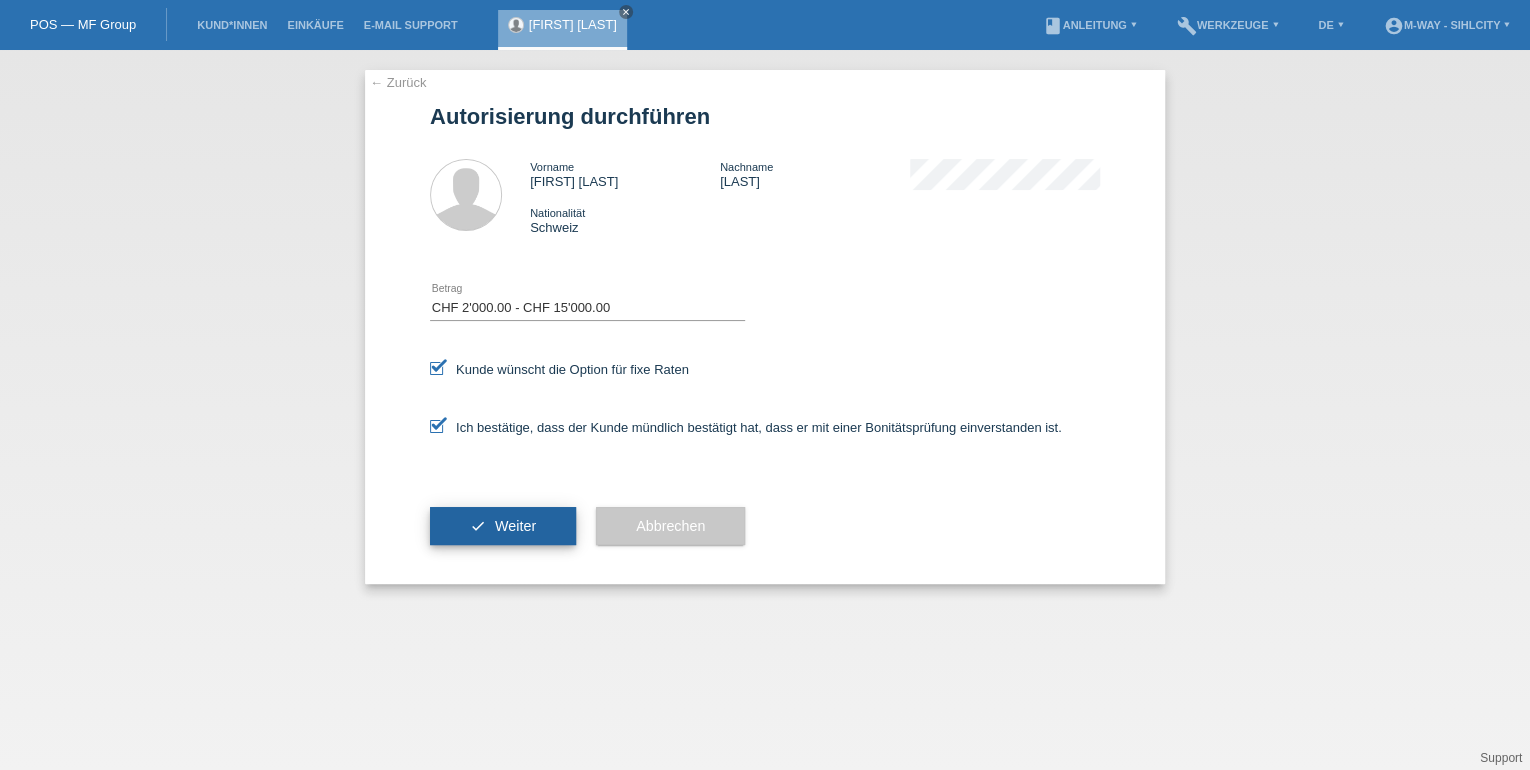 click on "check   Weiter" at bounding box center (503, 526) 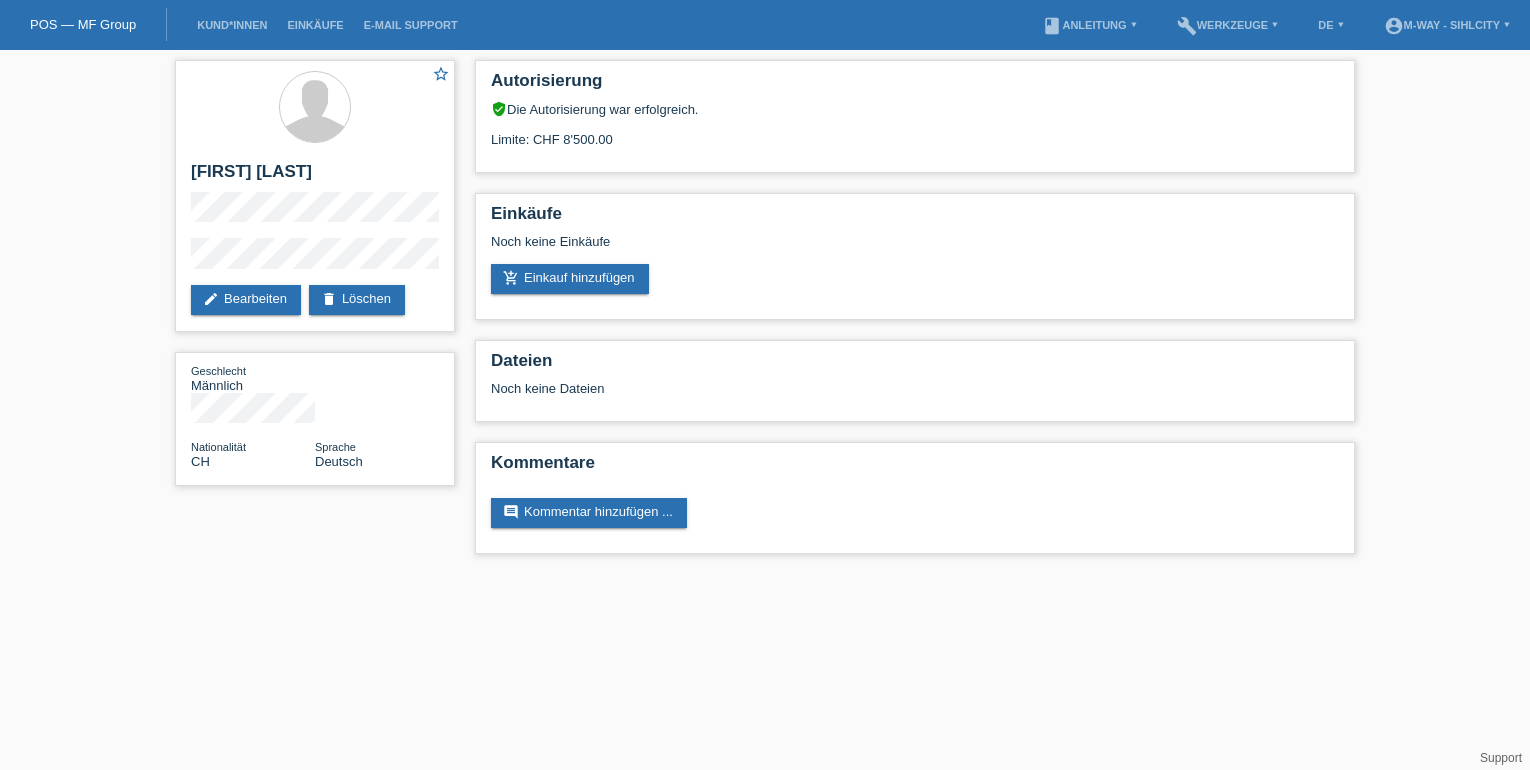 scroll, scrollTop: 0, scrollLeft: 0, axis: both 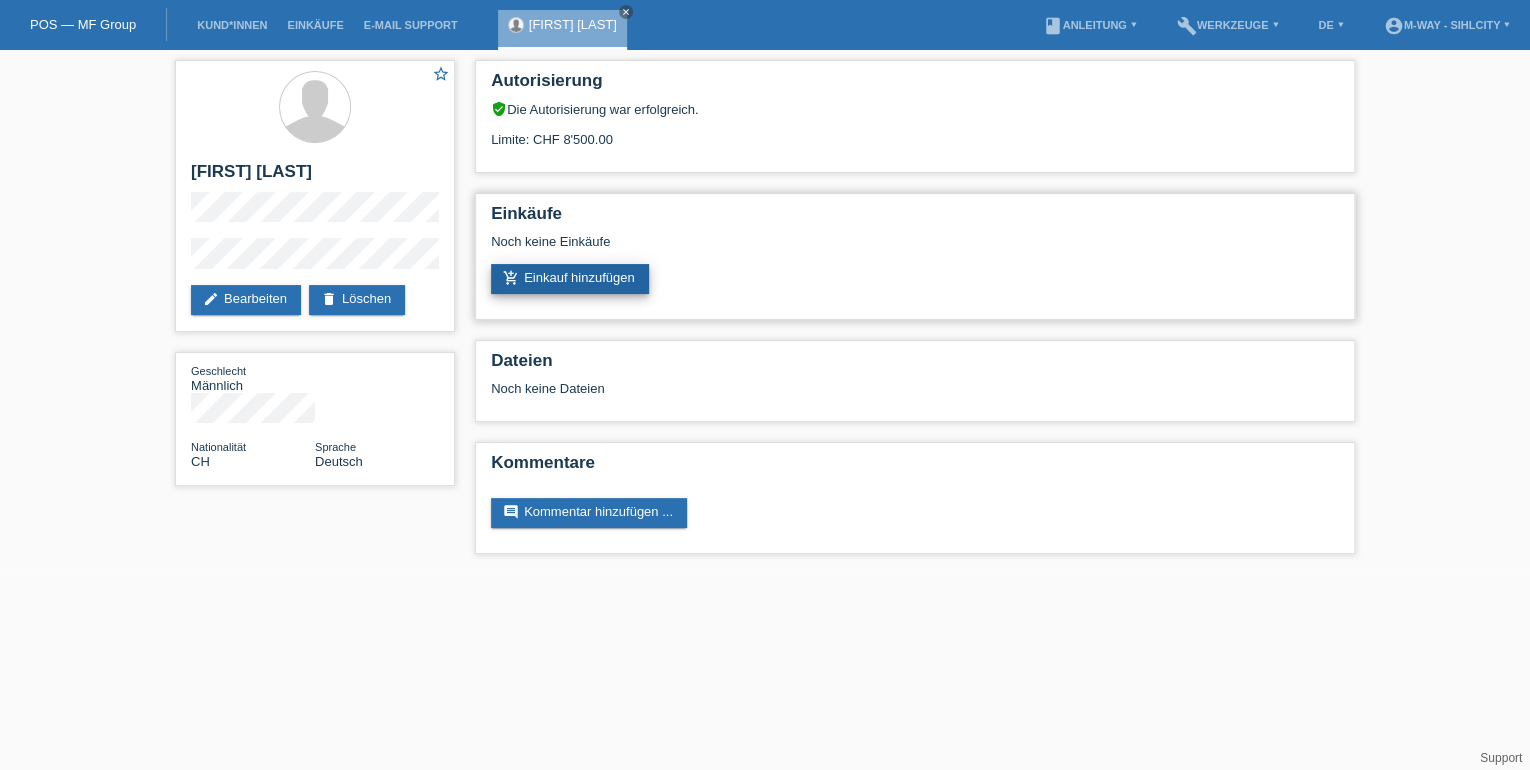 click on "add_shopping_cart  Einkauf hinzufügen" at bounding box center [570, 279] 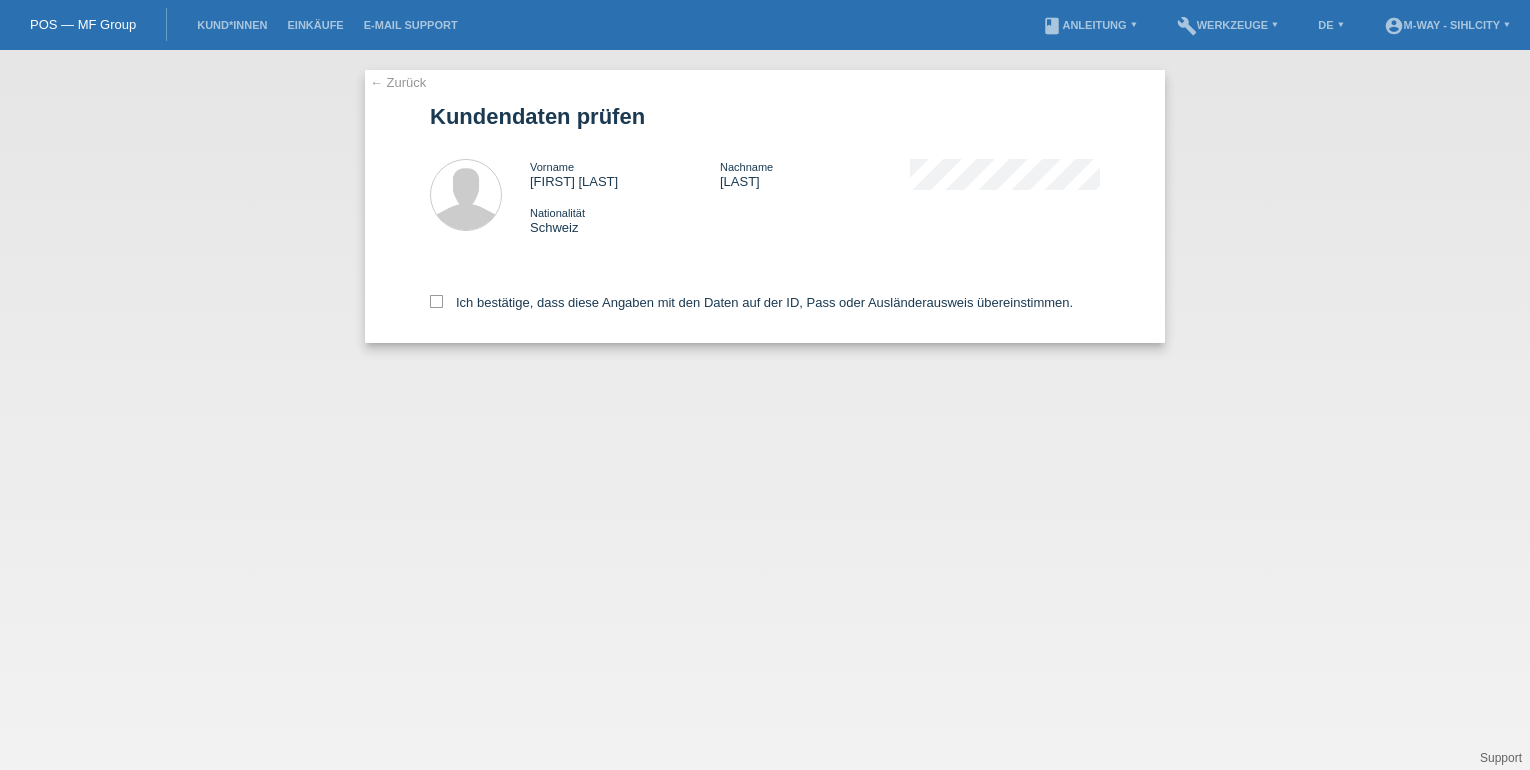 scroll, scrollTop: 0, scrollLeft: 0, axis: both 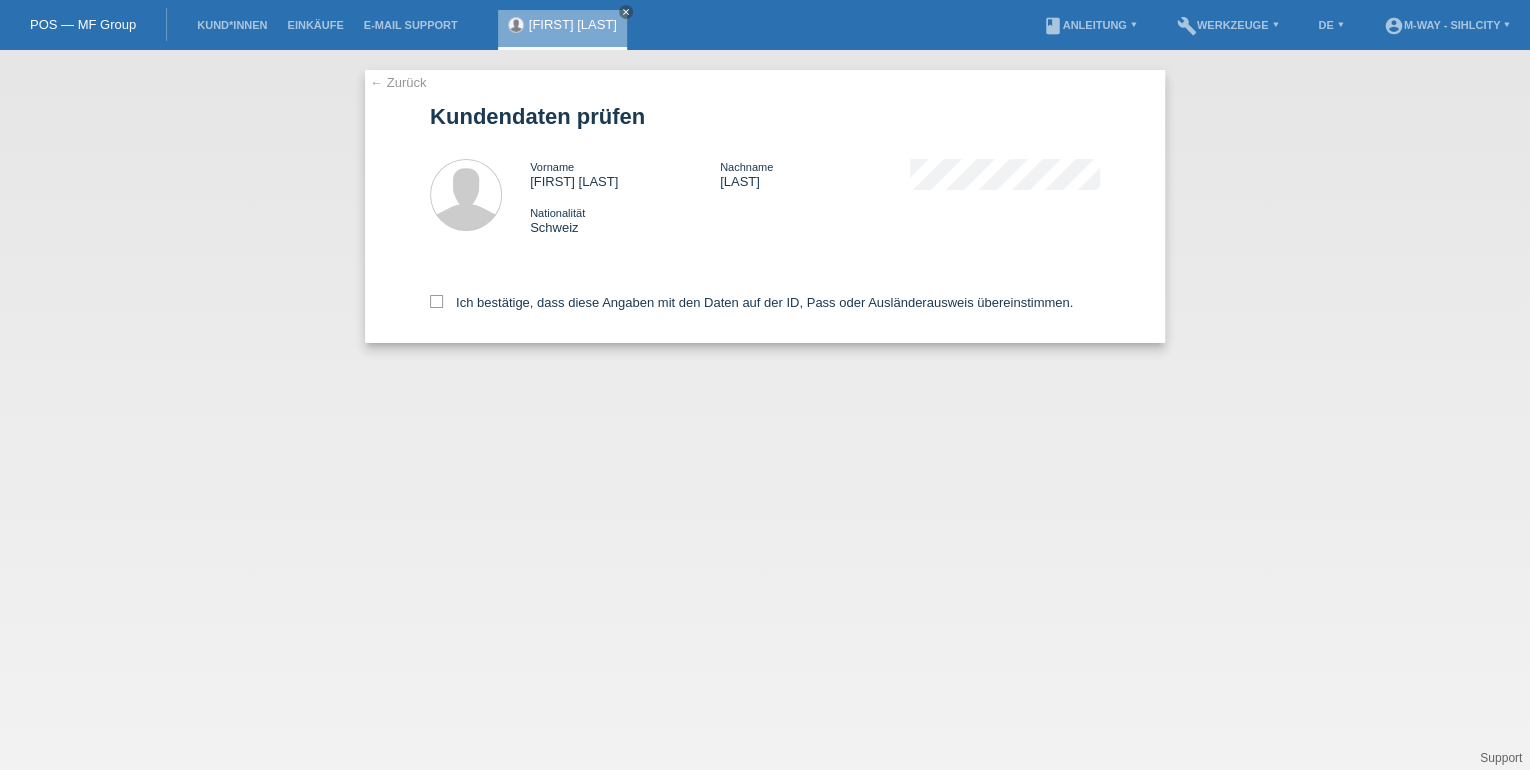 click on "Antony John Burkhard
close" at bounding box center (562, 30) 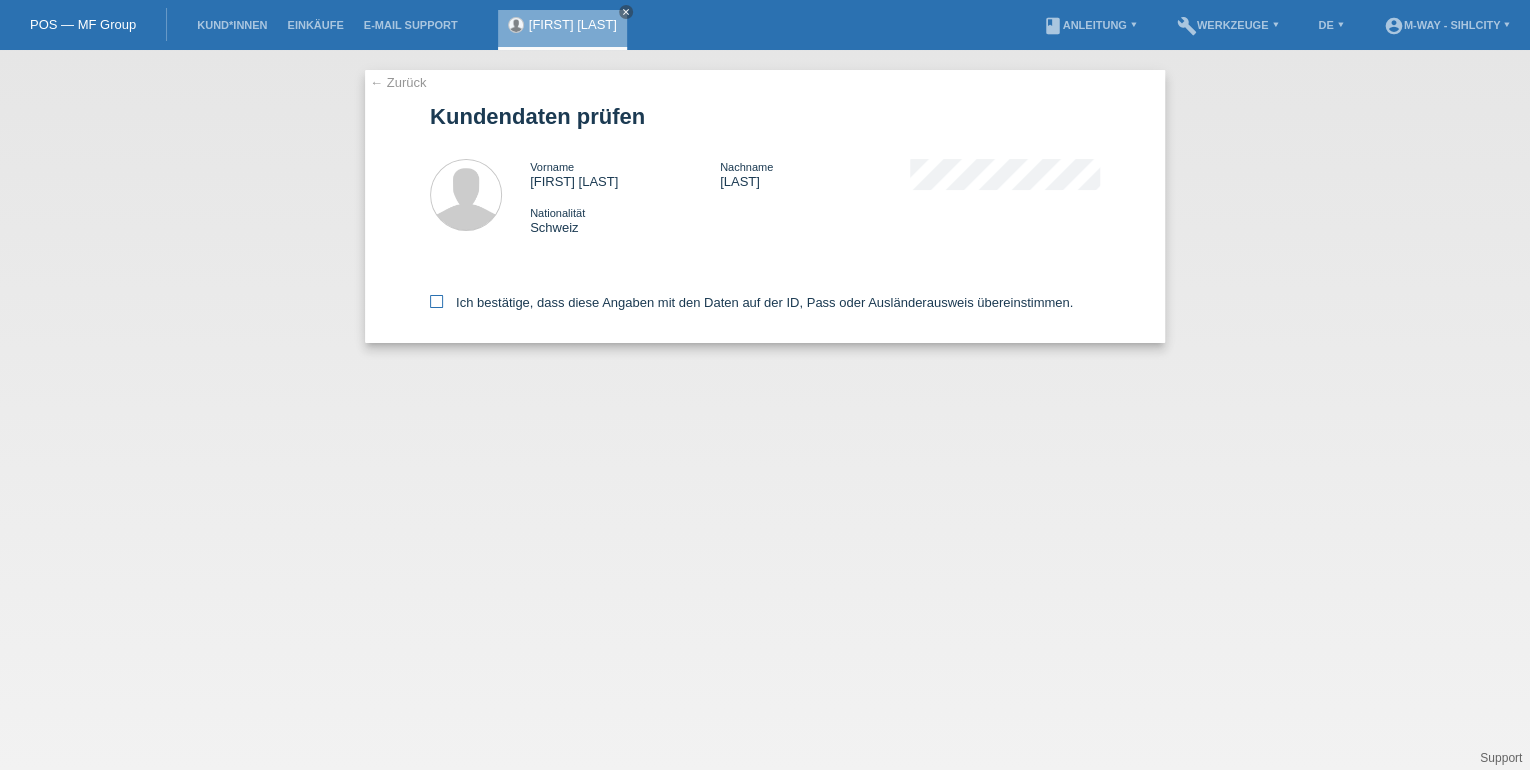 click at bounding box center [436, 301] 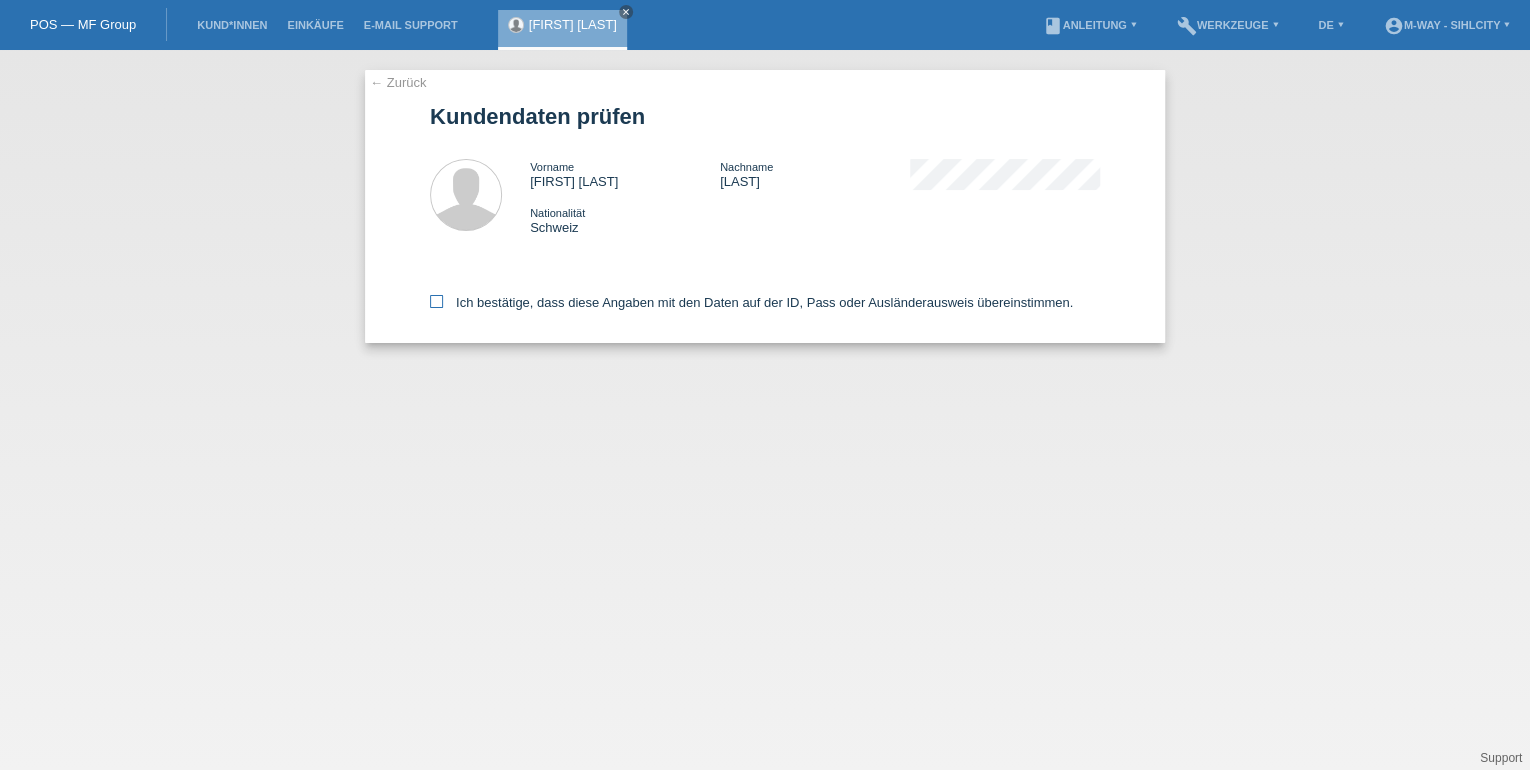 checkbox on "true" 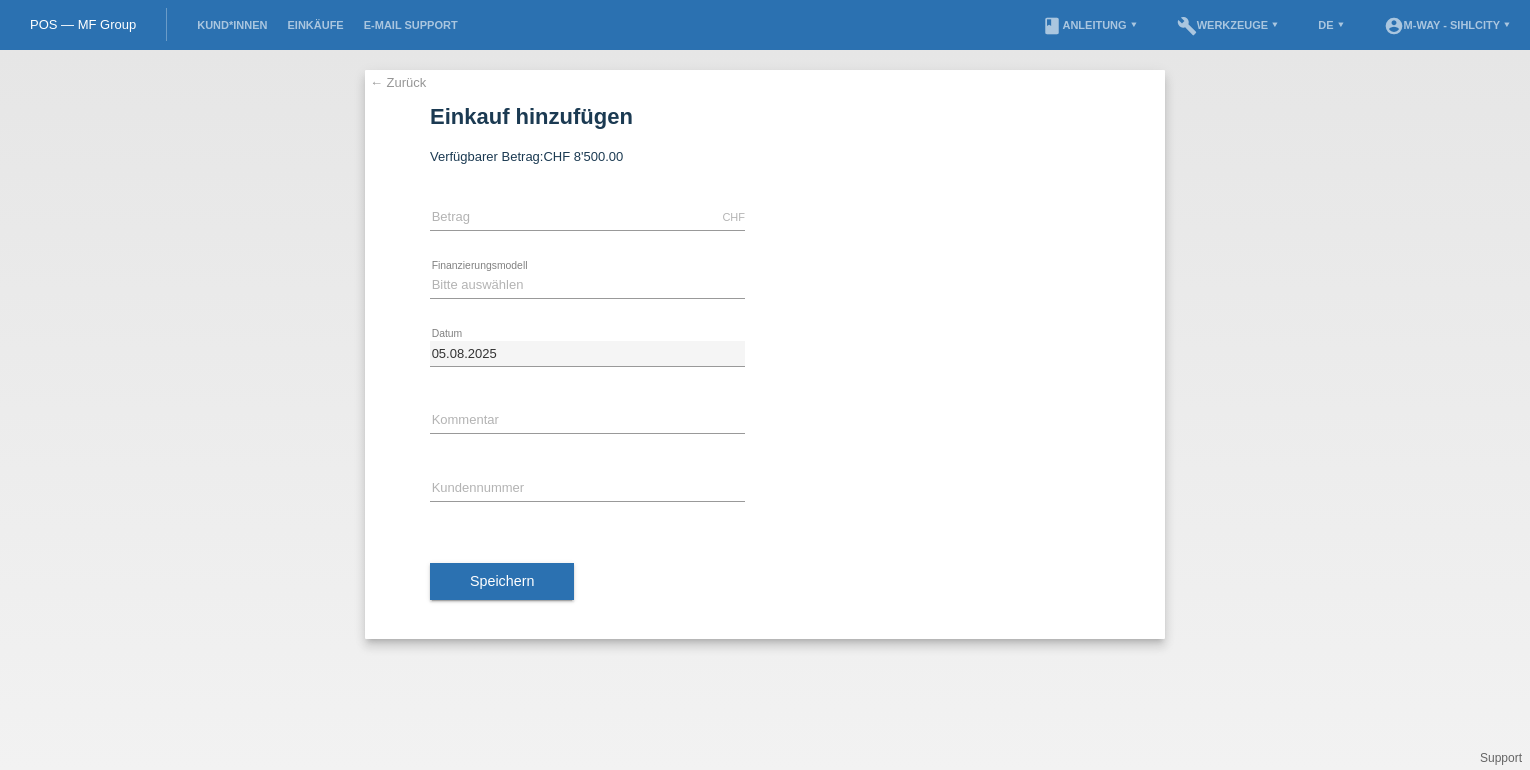 scroll, scrollTop: 0, scrollLeft: 0, axis: both 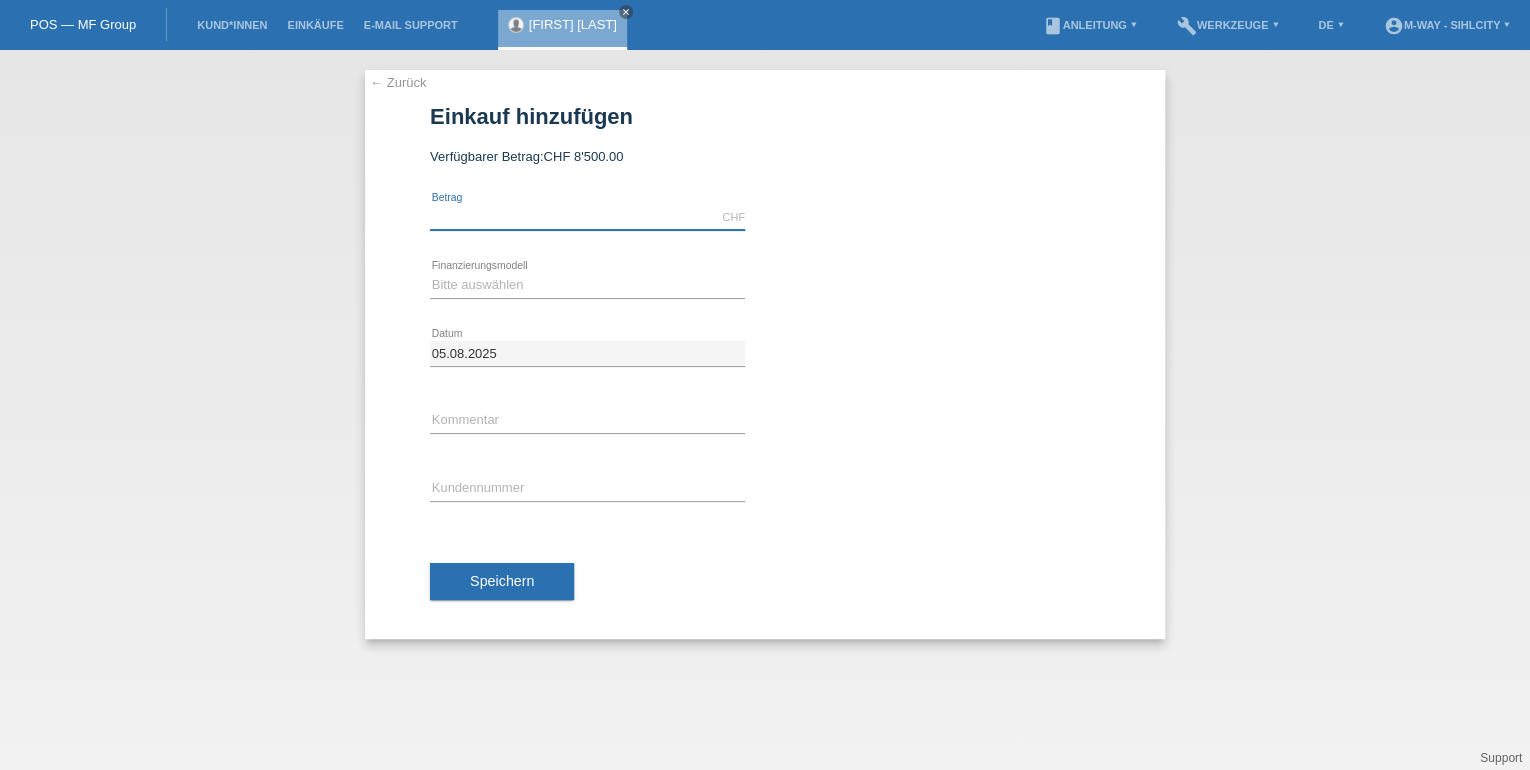 click at bounding box center [587, 217] 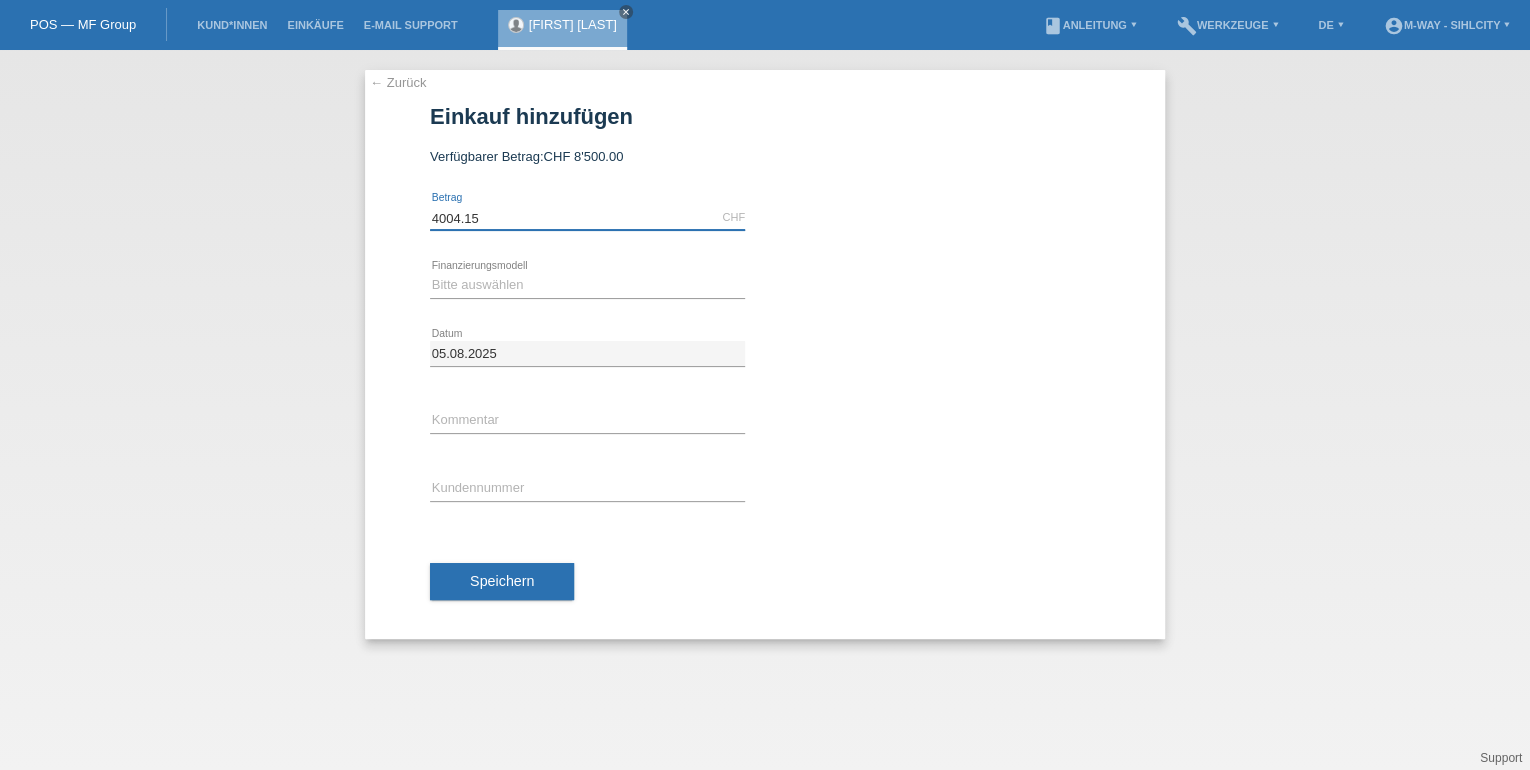 type on "4004.15" 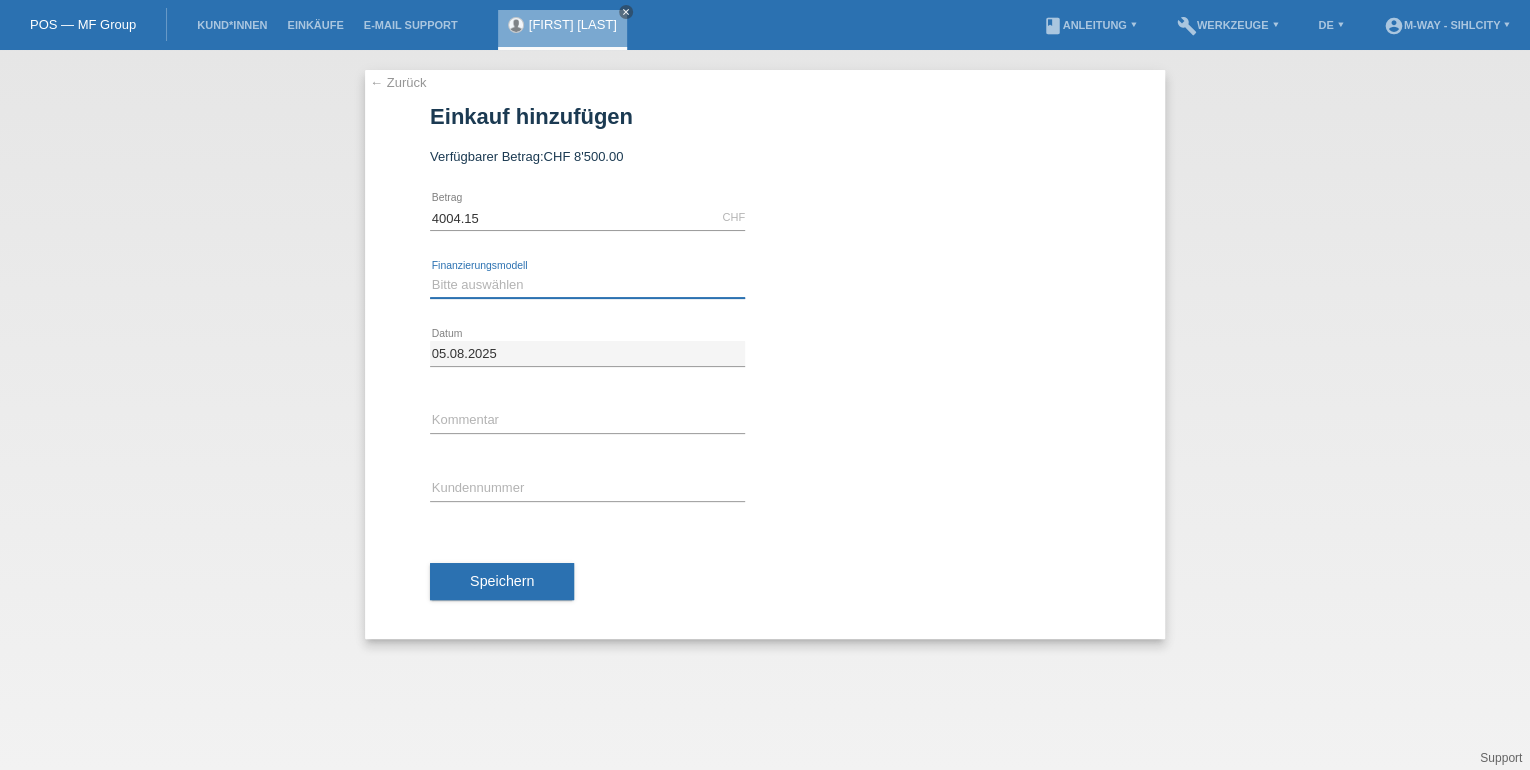 click on "Bitte auswählen
Fixe Raten
Kauf auf Rechnung mit Teilzahlungsoption" at bounding box center (587, 285) 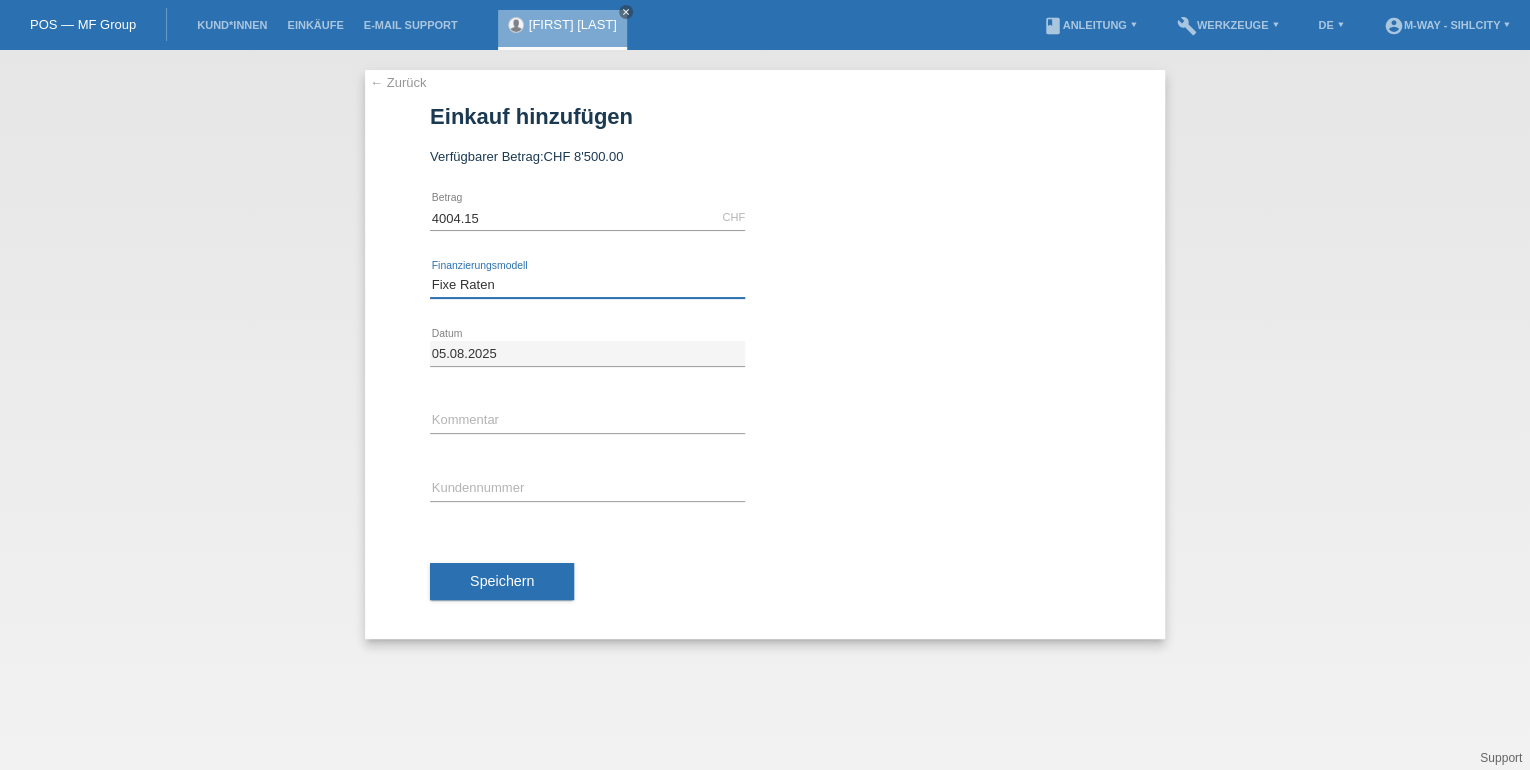 click on "Bitte auswählen
Fixe Raten
Kauf auf Rechnung mit Teilzahlungsoption" at bounding box center [587, 285] 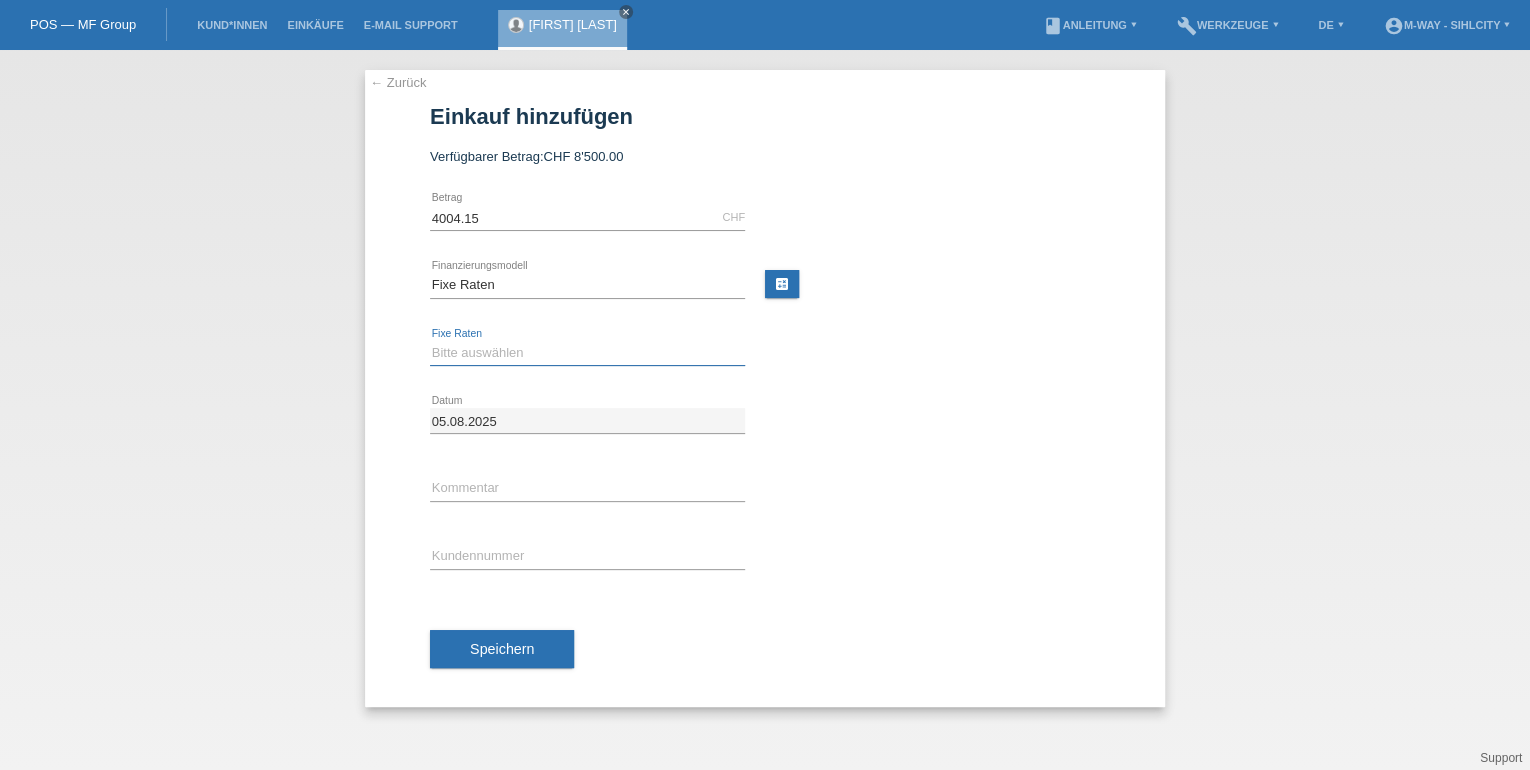 click on "Bitte auswählen
4 Raten
5 Raten
6 Raten
7 Raten
8 Raten
9 Raten
10 Raten
11 Raten" at bounding box center (587, 353) 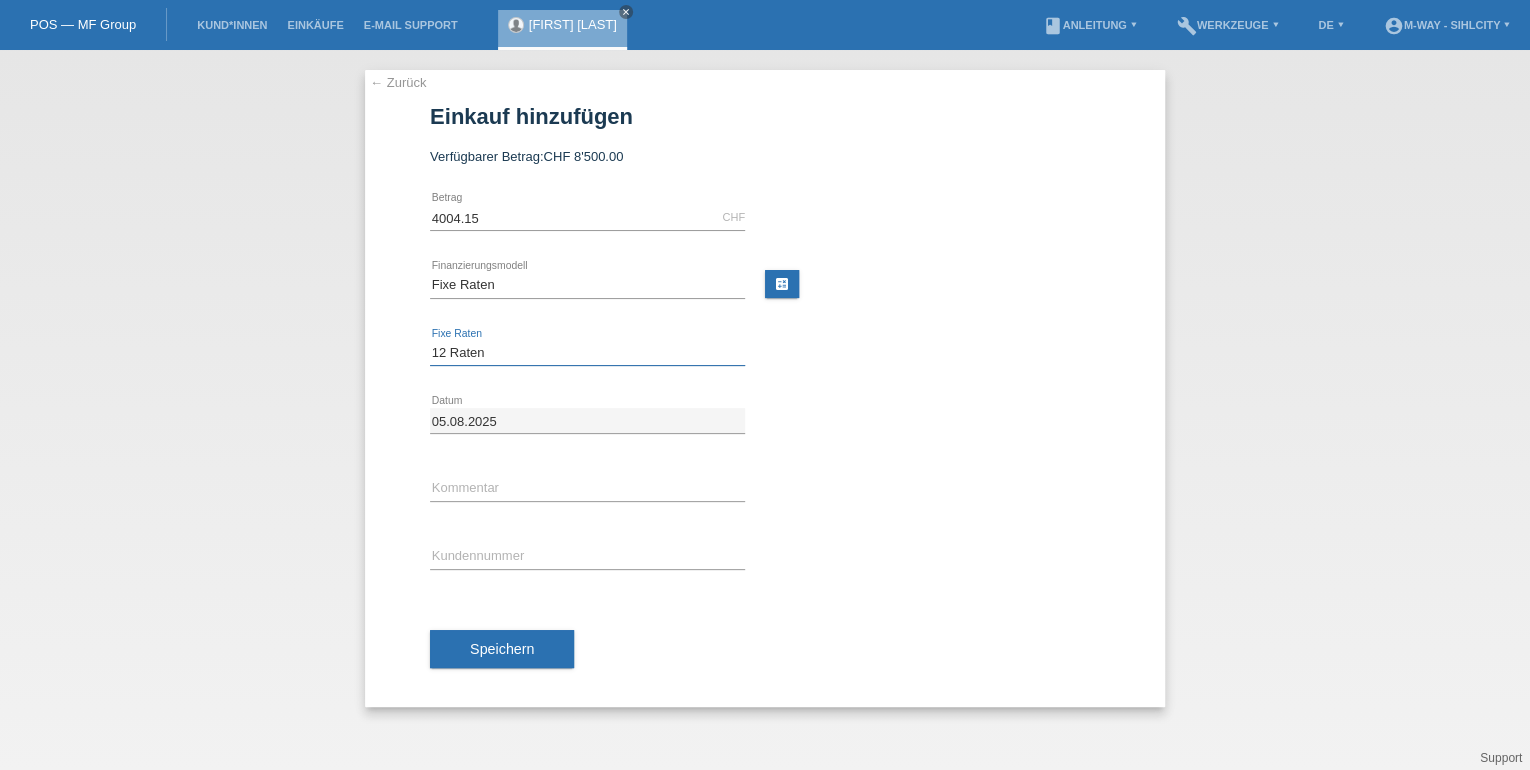 click on "Bitte auswählen
4 Raten
5 Raten
6 Raten
7 Raten
8 Raten
9 Raten
10 Raten
11 Raten" at bounding box center [587, 353] 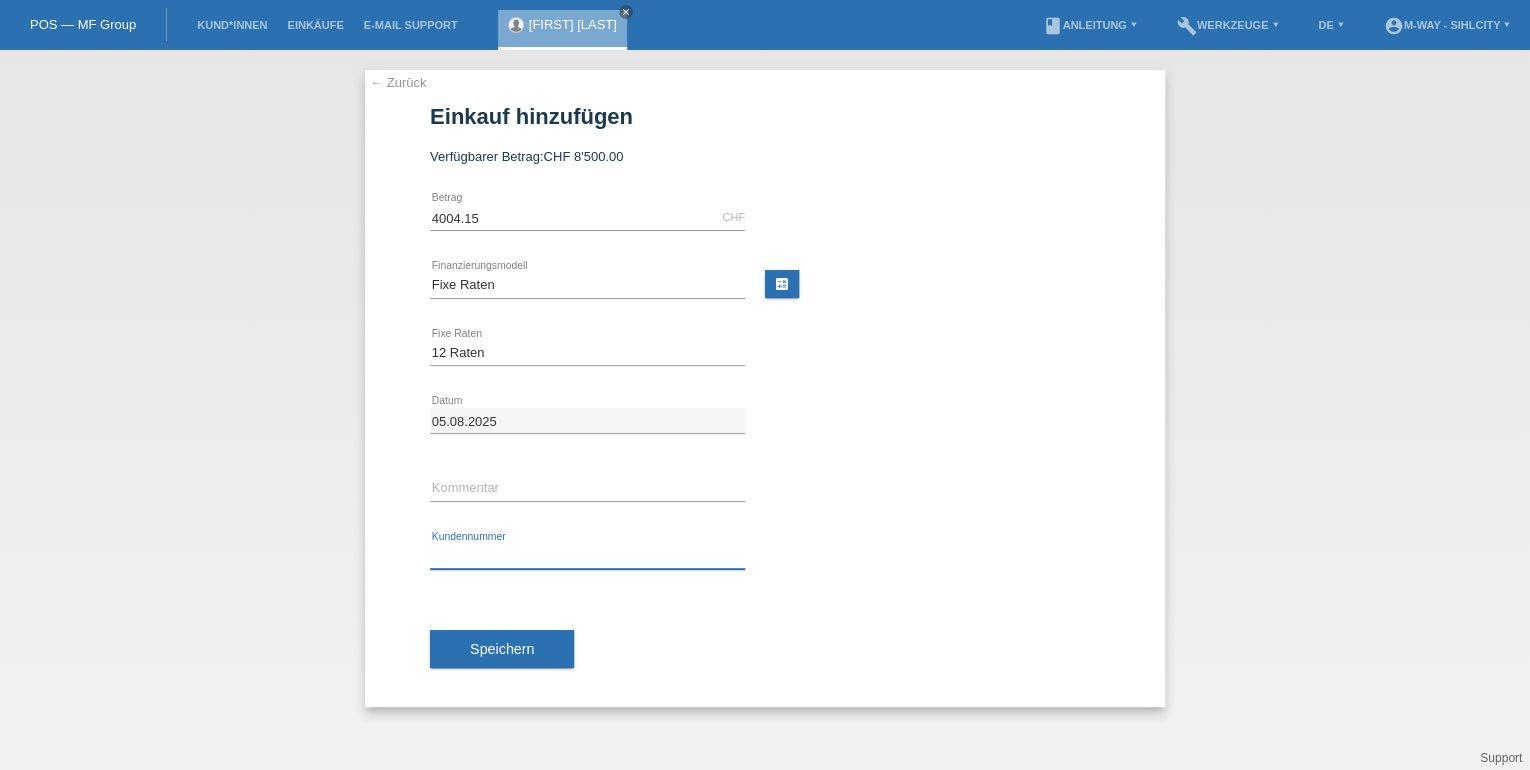 click at bounding box center [587, 556] 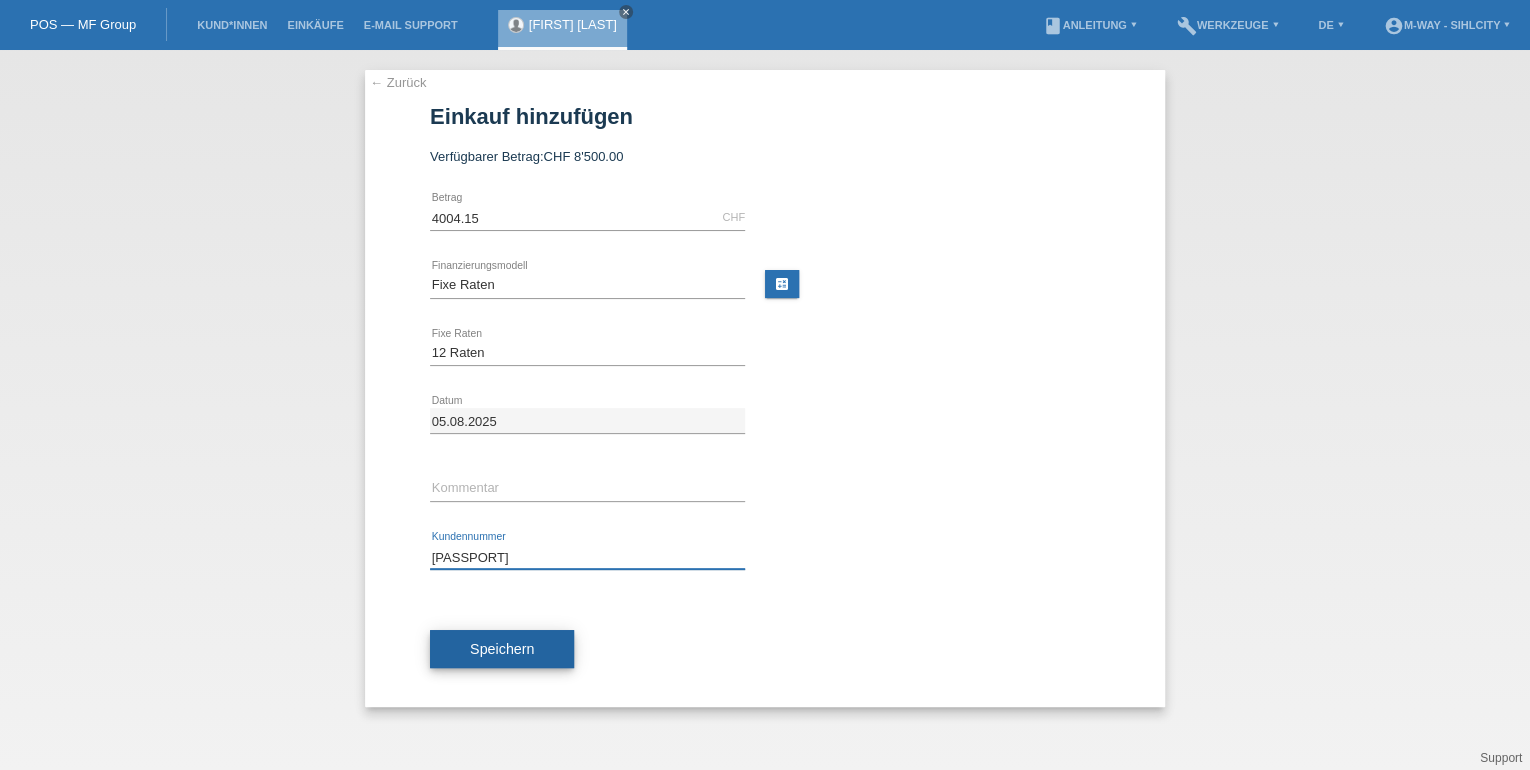 type on "[PASSPORT]" 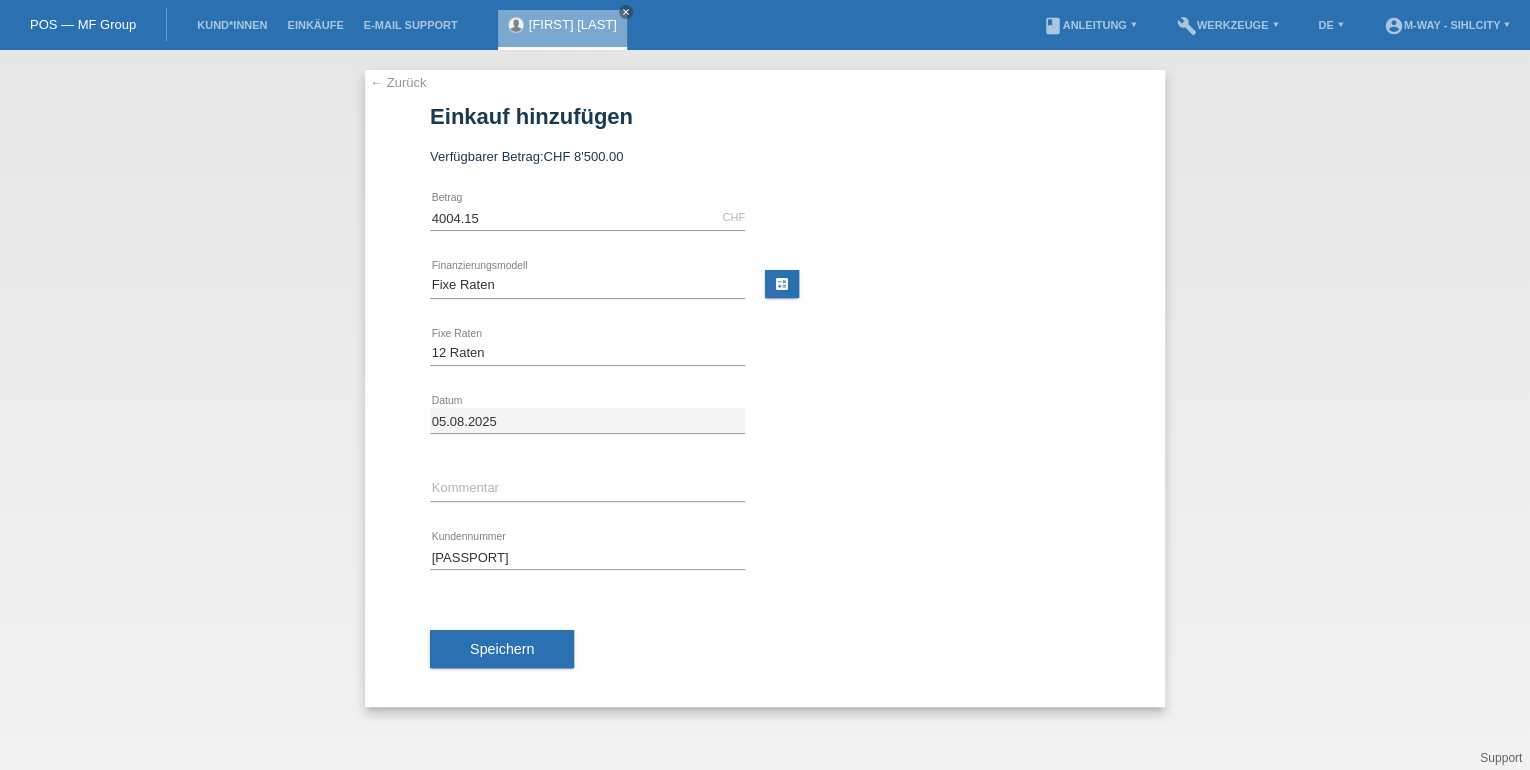 click on "Speichern" at bounding box center (502, 649) 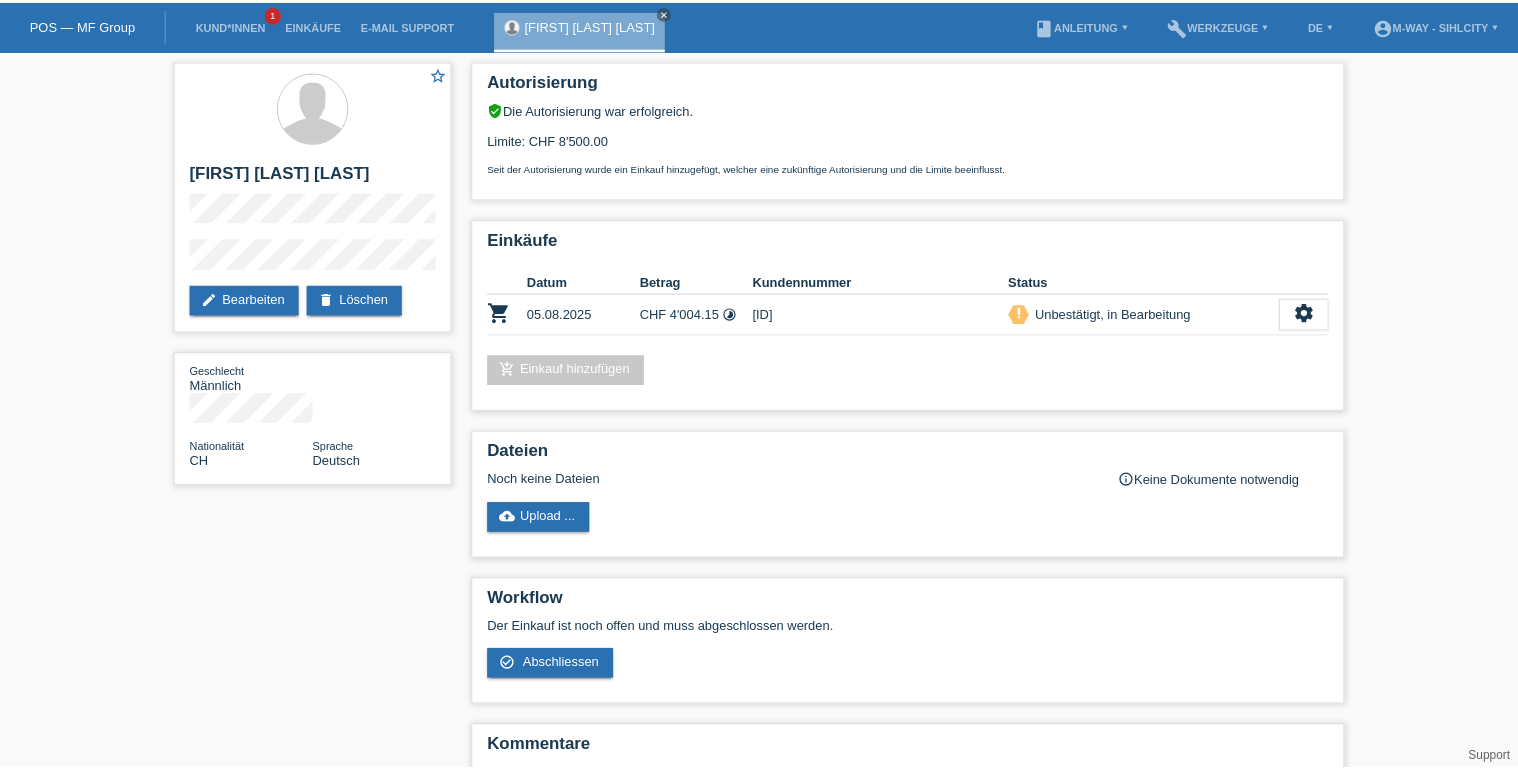 scroll, scrollTop: 0, scrollLeft: 0, axis: both 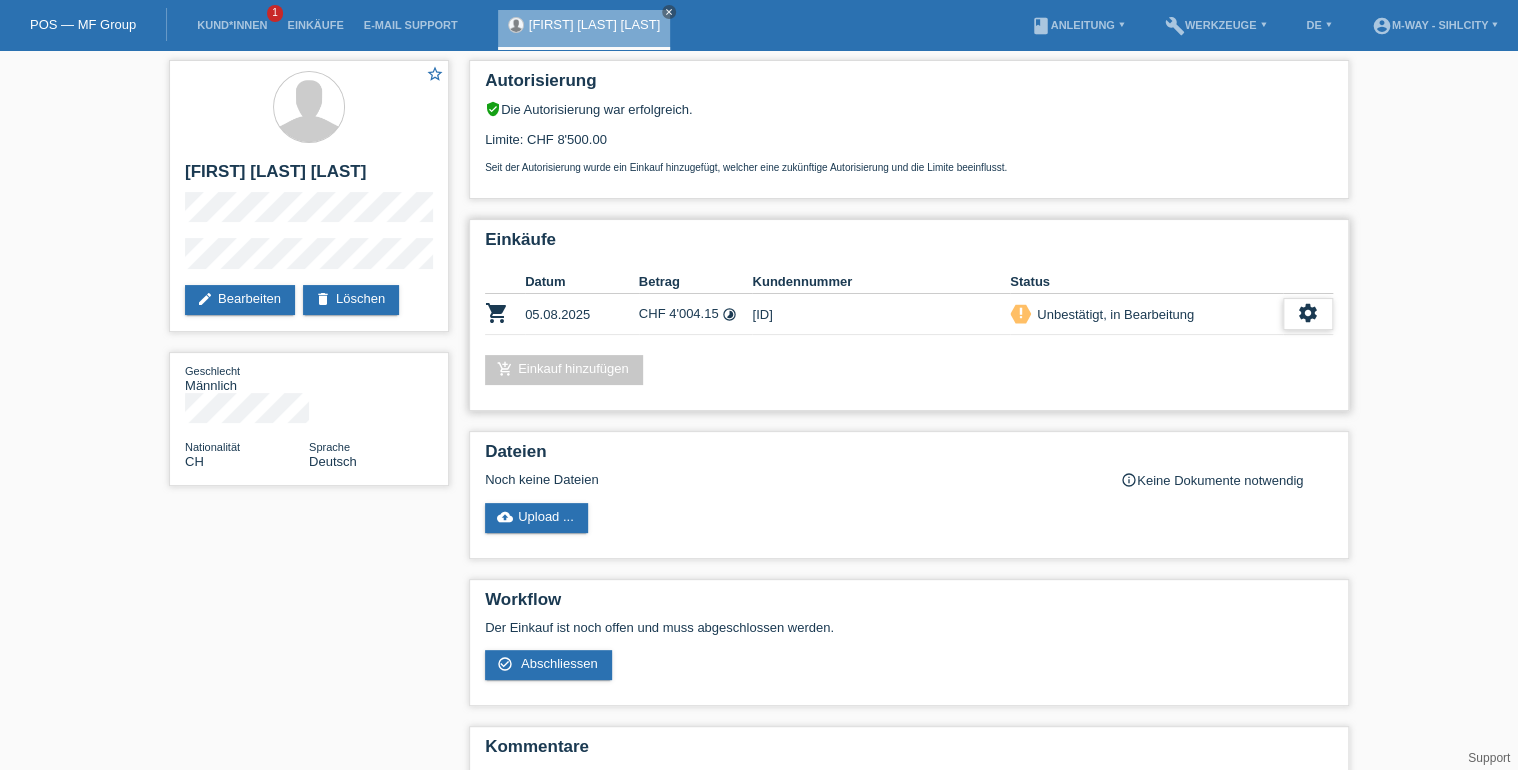 click on "settings" at bounding box center (1308, 313) 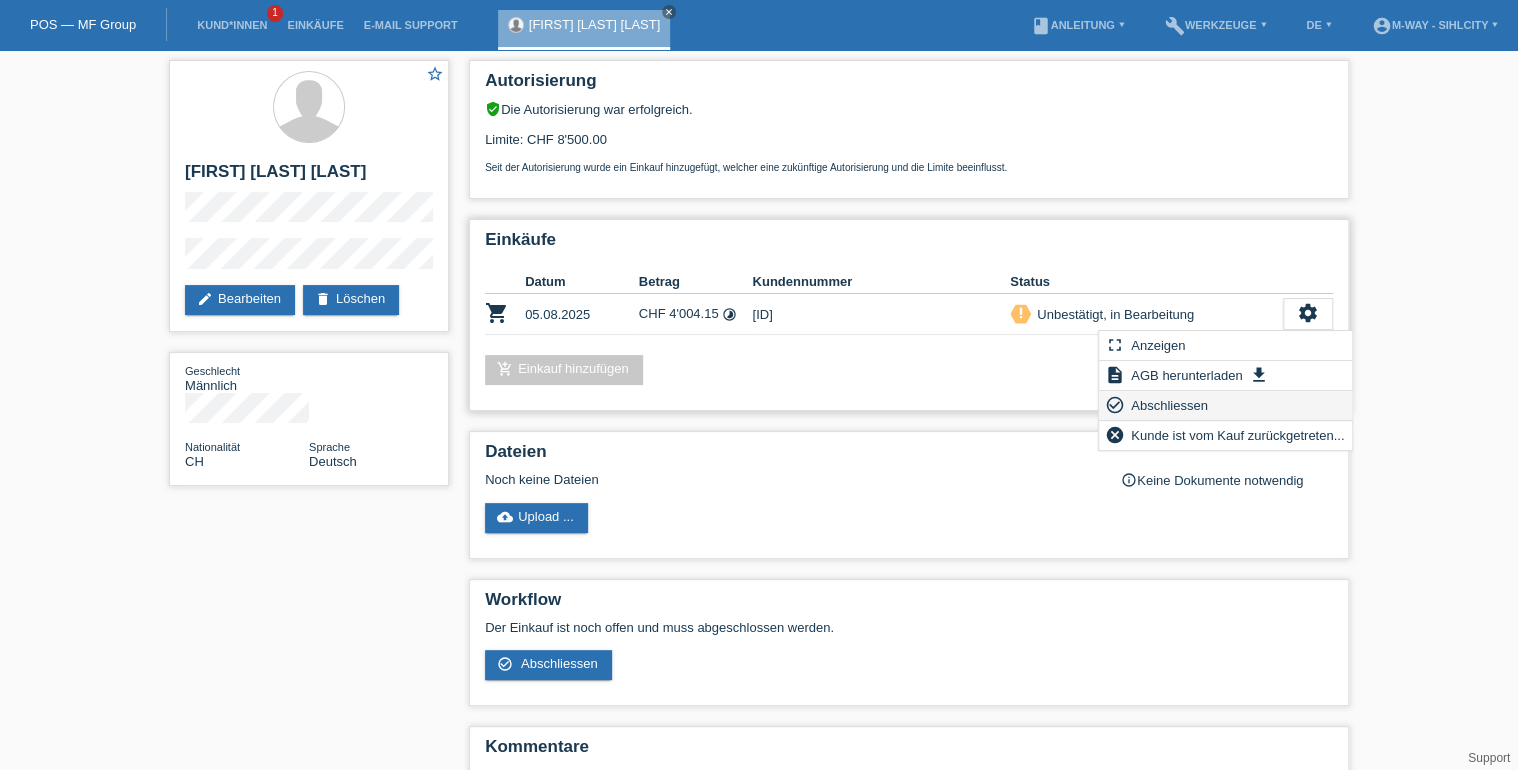 click on "Abschliessen" at bounding box center (1169, 405) 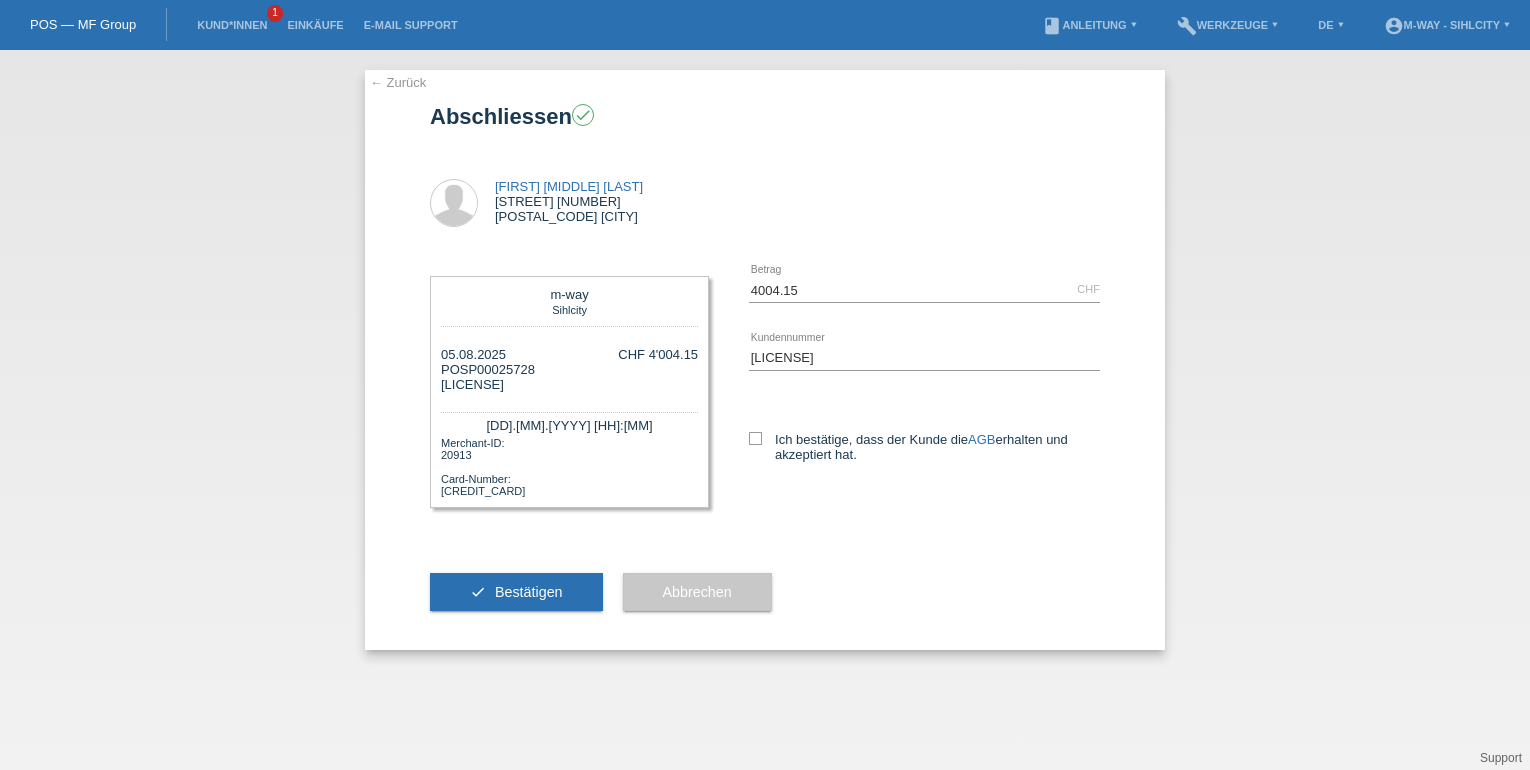 scroll, scrollTop: 0, scrollLeft: 0, axis: both 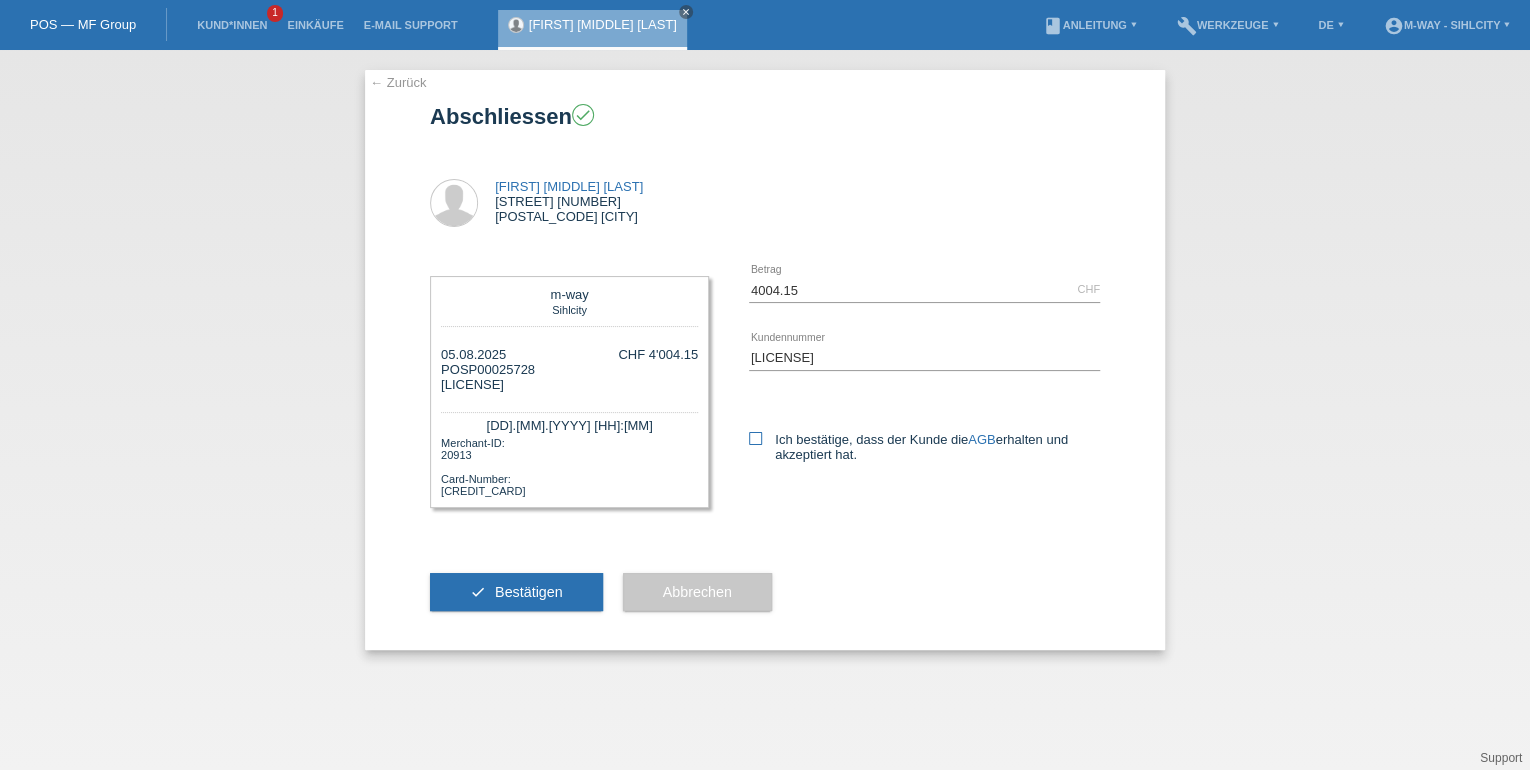 click at bounding box center (755, 438) 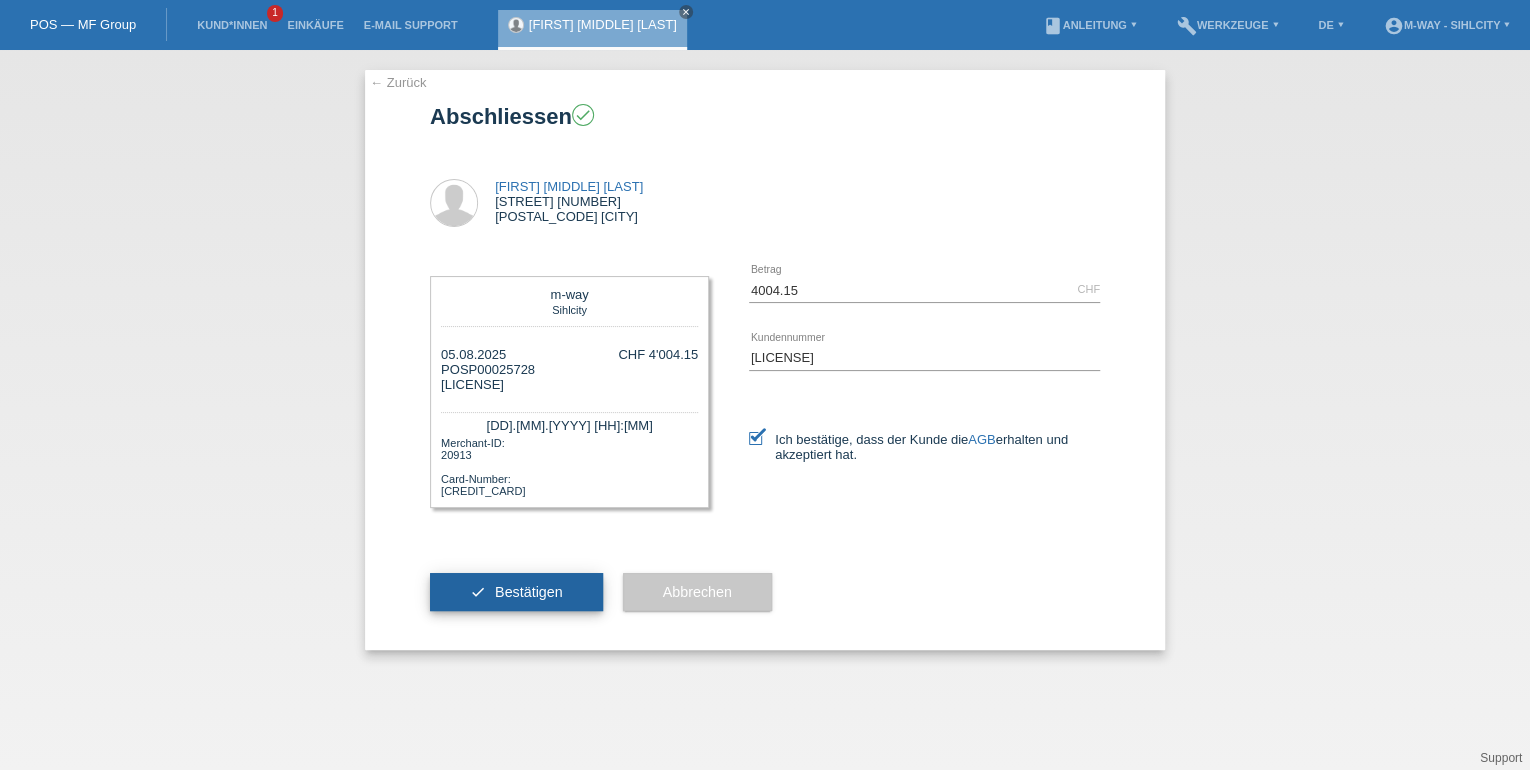 click on "check   Bestätigen" at bounding box center [516, 592] 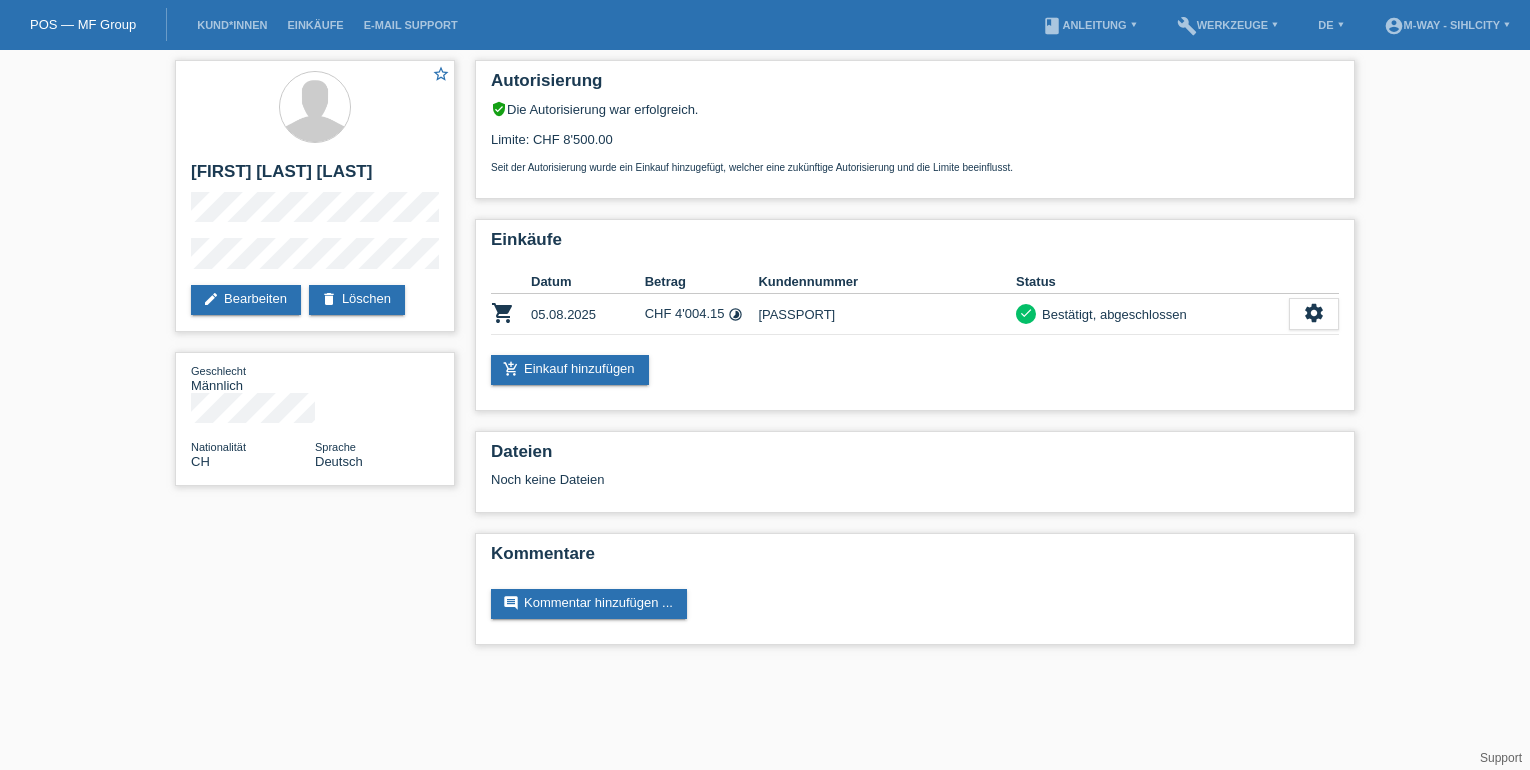scroll, scrollTop: 0, scrollLeft: 0, axis: both 